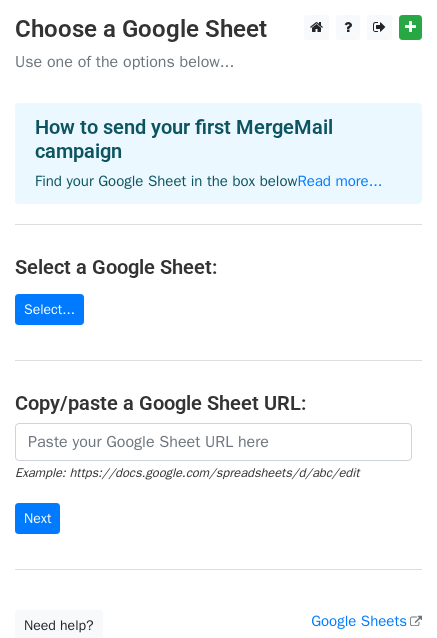 scroll, scrollTop: 0, scrollLeft: 0, axis: both 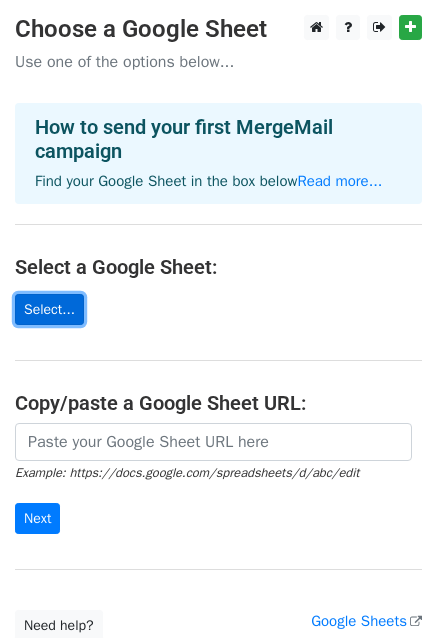 click on "Select..." at bounding box center [49, 309] 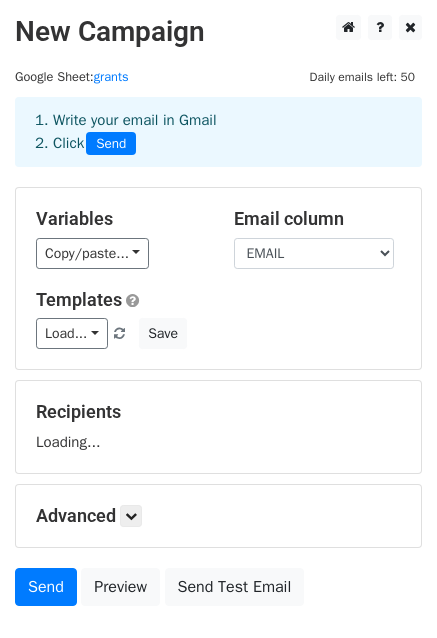 scroll, scrollTop: 0, scrollLeft: 0, axis: both 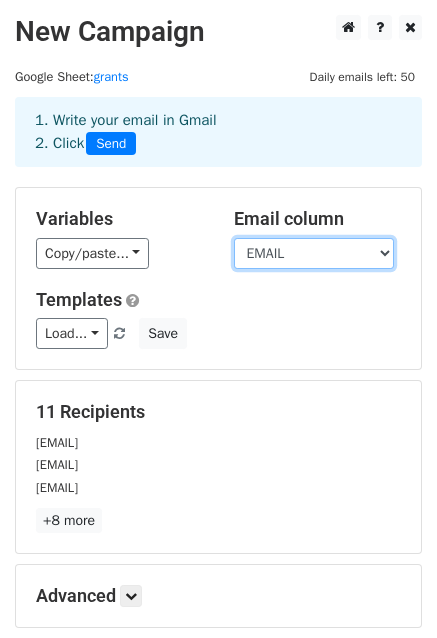 click on "ASSOCIAZIONE
EMAIL" at bounding box center [314, 253] 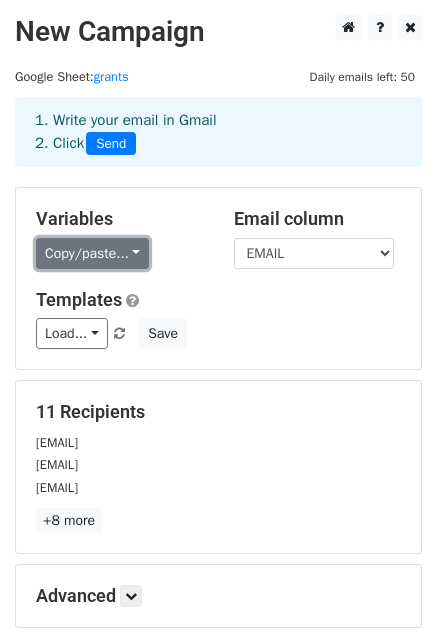 click on "Copy/paste..." at bounding box center [92, 253] 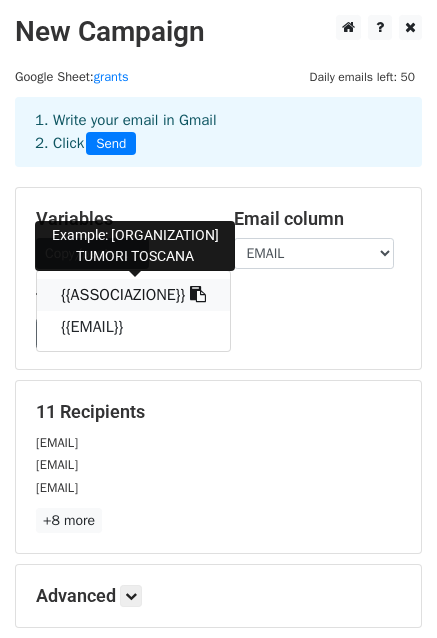 click on "{{ASSOCIAZIONE}}" at bounding box center (133, 295) 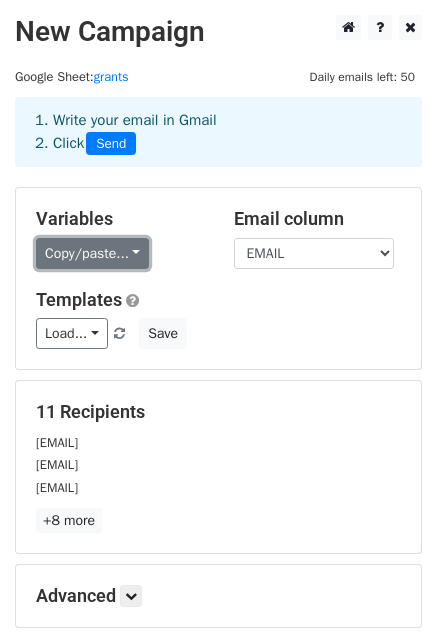 drag, startPoint x: 69, startPoint y: 247, endPoint x: 103, endPoint y: 299, distance: 62.1289 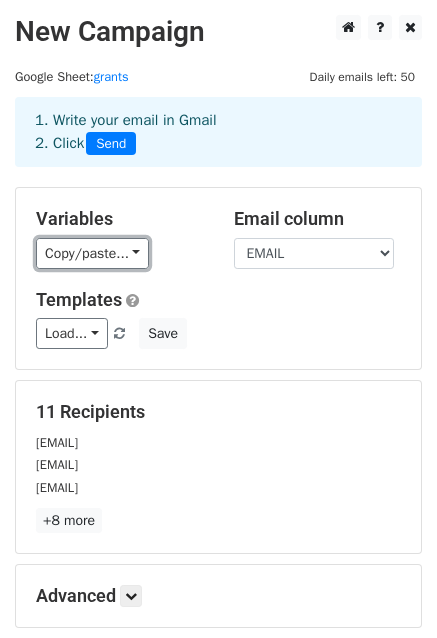 click on "Copy/paste..." at bounding box center (92, 253) 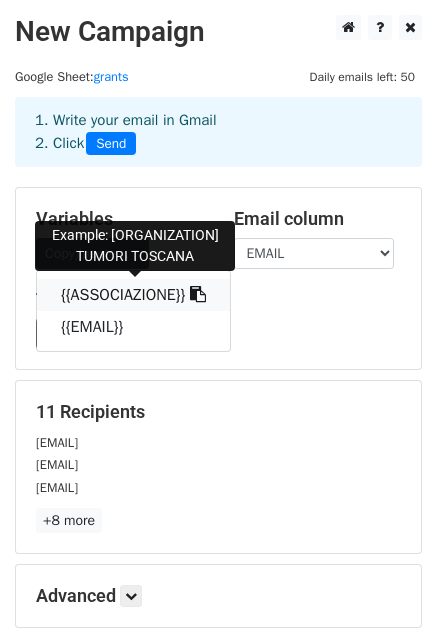 click on "{{ASSOCIAZIONE}}" at bounding box center [133, 295] 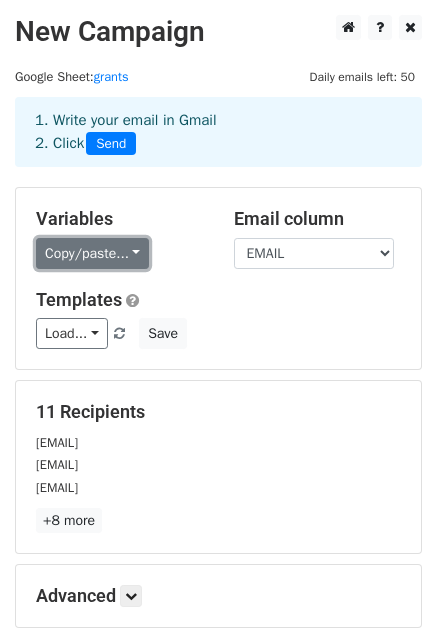 click on "Copy/paste..." at bounding box center [92, 253] 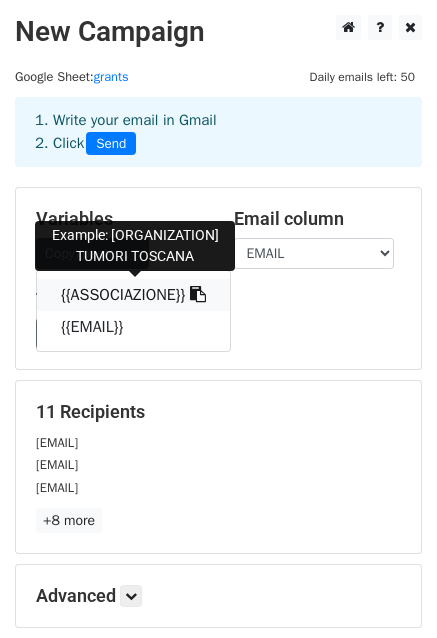 click on "{{ASSOCIAZIONE}}" at bounding box center (133, 295) 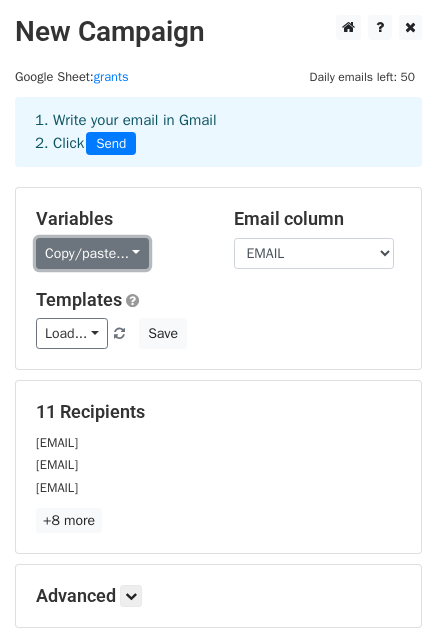 click on "Copy/paste..." at bounding box center [92, 253] 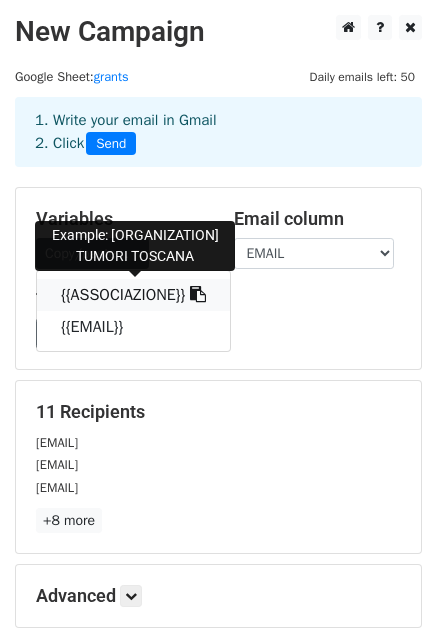 click on "{{ASSOCIAZIONE}}" at bounding box center [133, 295] 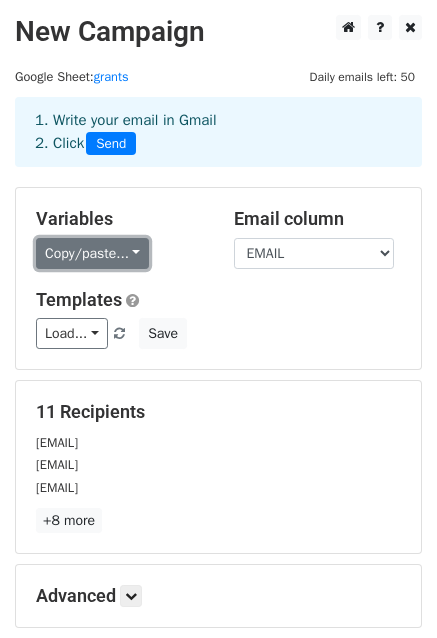 click on "Copy/paste..." at bounding box center (92, 253) 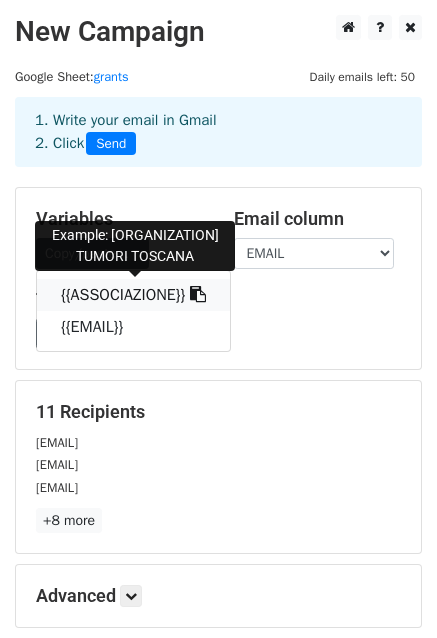 click on "{{ASSOCIAZIONE}}" at bounding box center [133, 295] 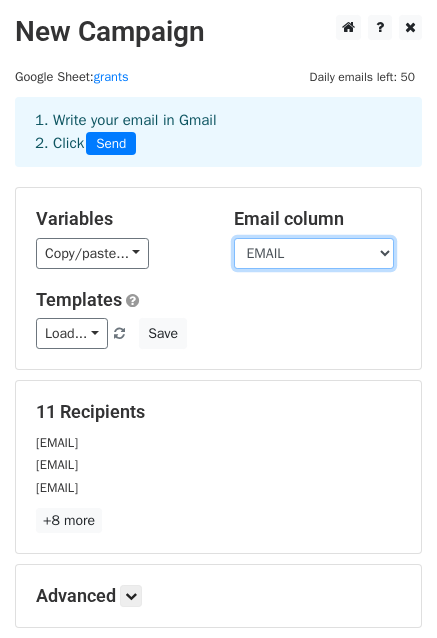 click on "ASSOCIAZIONE
EMAIL" at bounding box center (314, 253) 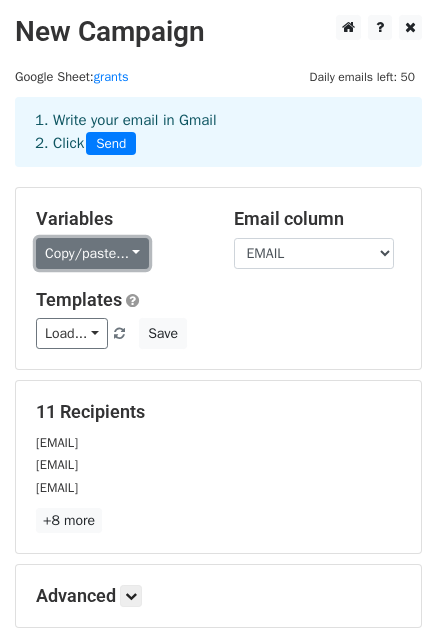 click on "Copy/paste..." at bounding box center [92, 253] 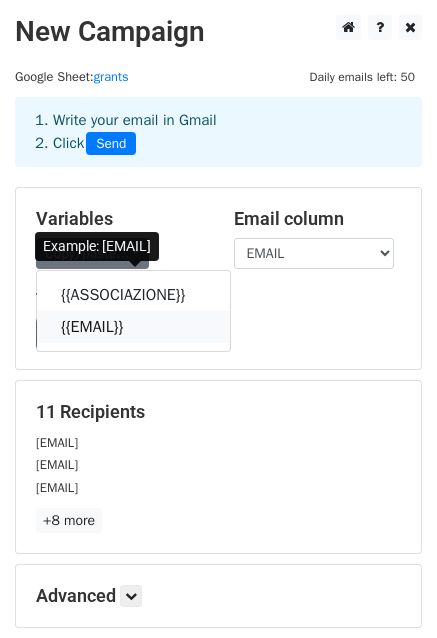 drag, startPoint x: 80, startPoint y: 330, endPoint x: 48, endPoint y: 307, distance: 39.40812 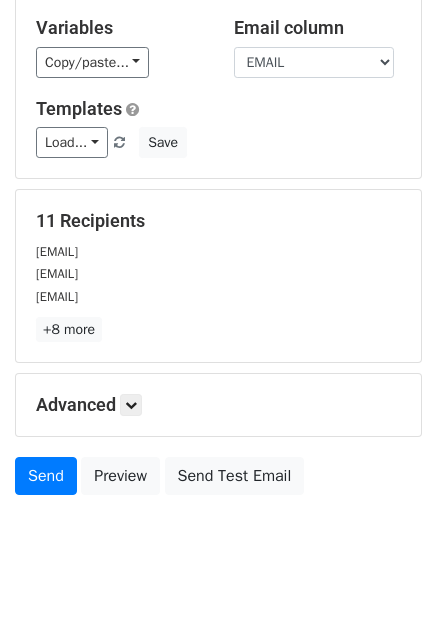 scroll, scrollTop: 216, scrollLeft: 0, axis: vertical 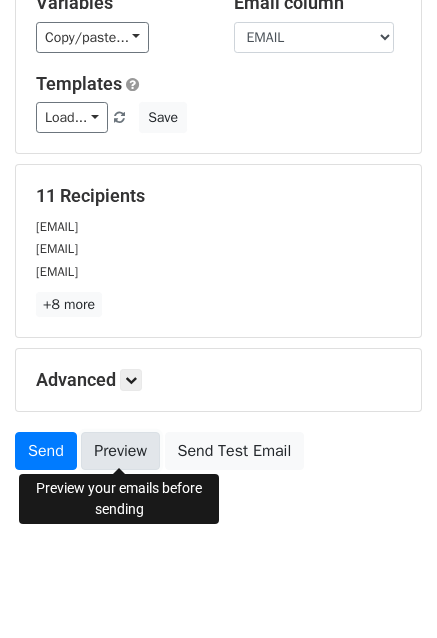 click on "Preview" at bounding box center (120, 451) 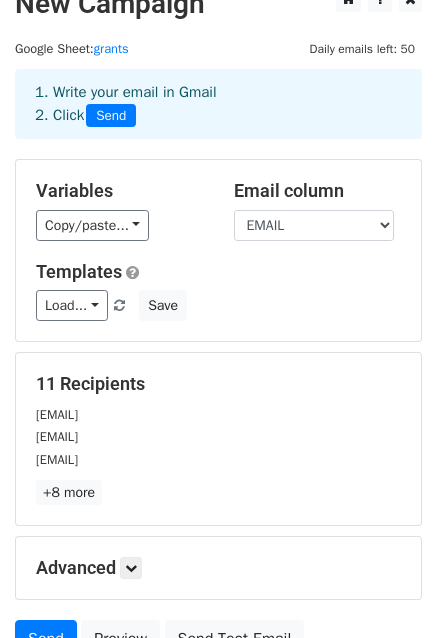 scroll, scrollTop: 16, scrollLeft: 0, axis: vertical 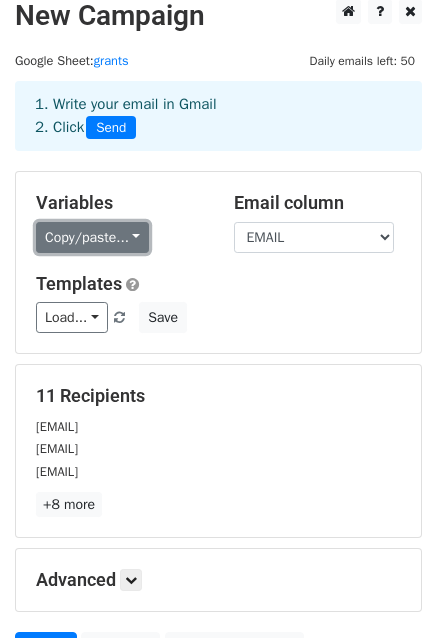 click on "Copy/paste..." at bounding box center (92, 237) 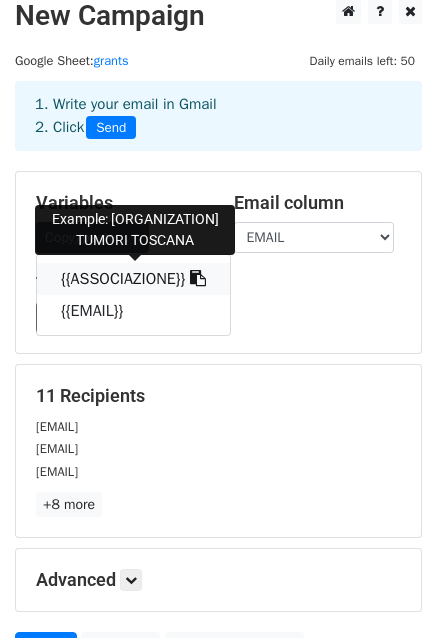 click on "{{ASSOCIAZIONE}}" at bounding box center [133, 279] 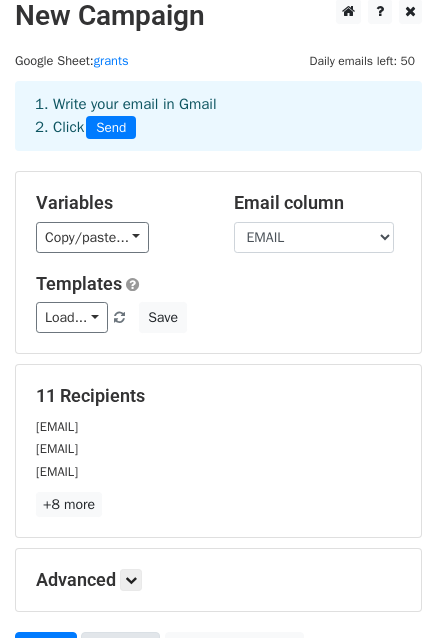 scroll, scrollTop: 216, scrollLeft: 0, axis: vertical 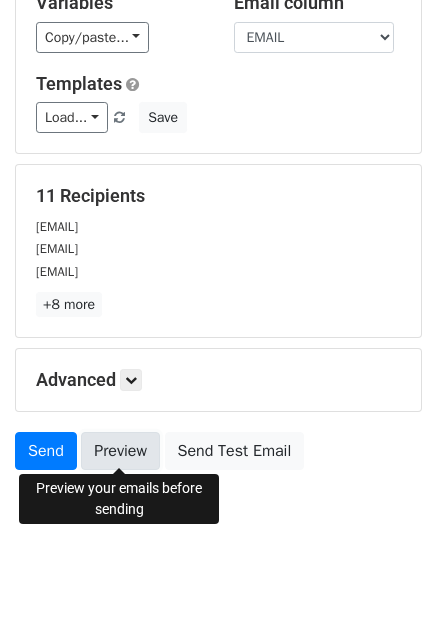 click on "Preview" at bounding box center [120, 451] 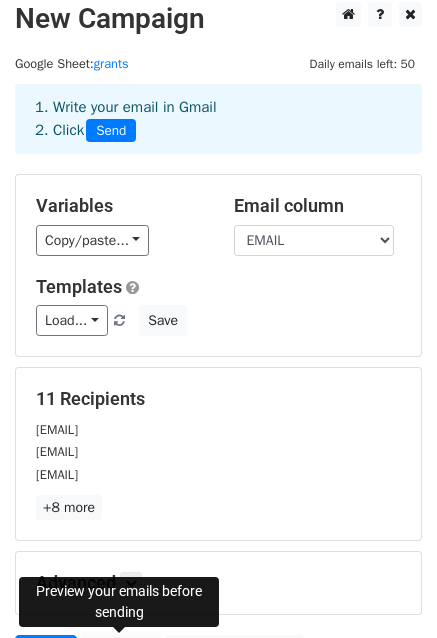 scroll, scrollTop: 0, scrollLeft: 0, axis: both 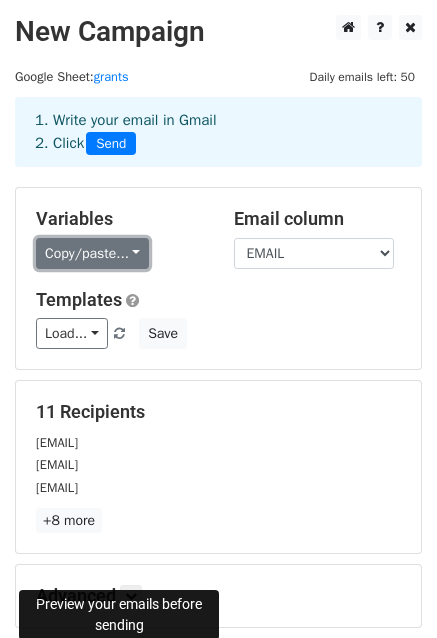 click on "Copy/paste..." at bounding box center [92, 253] 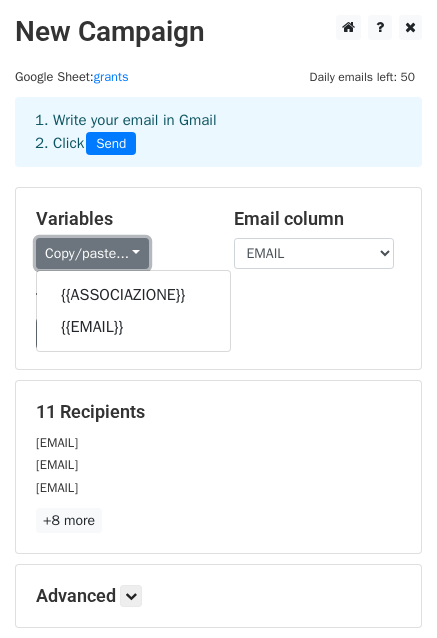 click on "Copy/paste..." at bounding box center [92, 253] 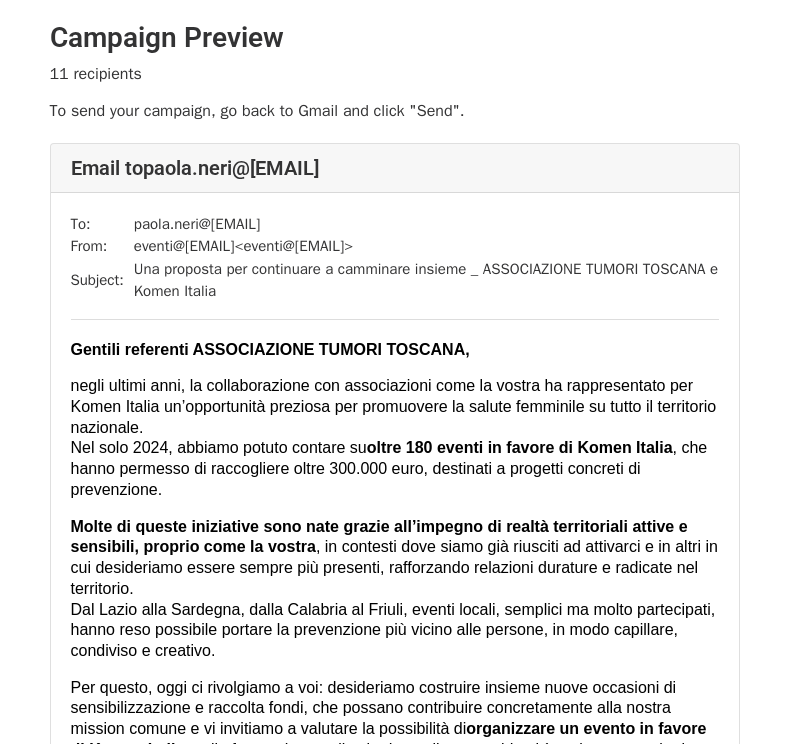 scroll, scrollTop: 0, scrollLeft: 0, axis: both 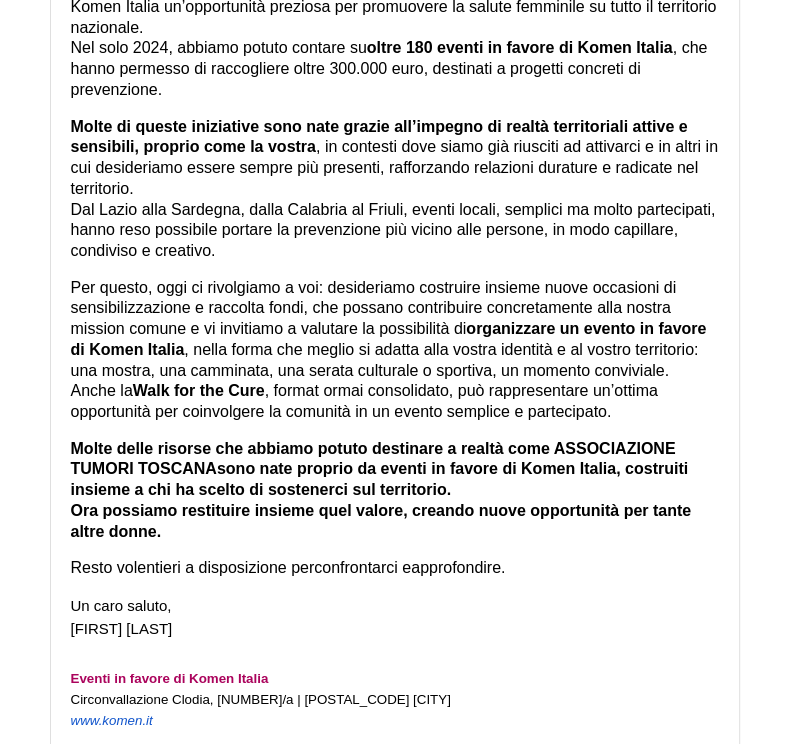 click on "Molte delle risorse che abbiamo potuto destinare a realtà come ASSOCIAZIONE TUMORI TOSCANA" at bounding box center (375, 459) 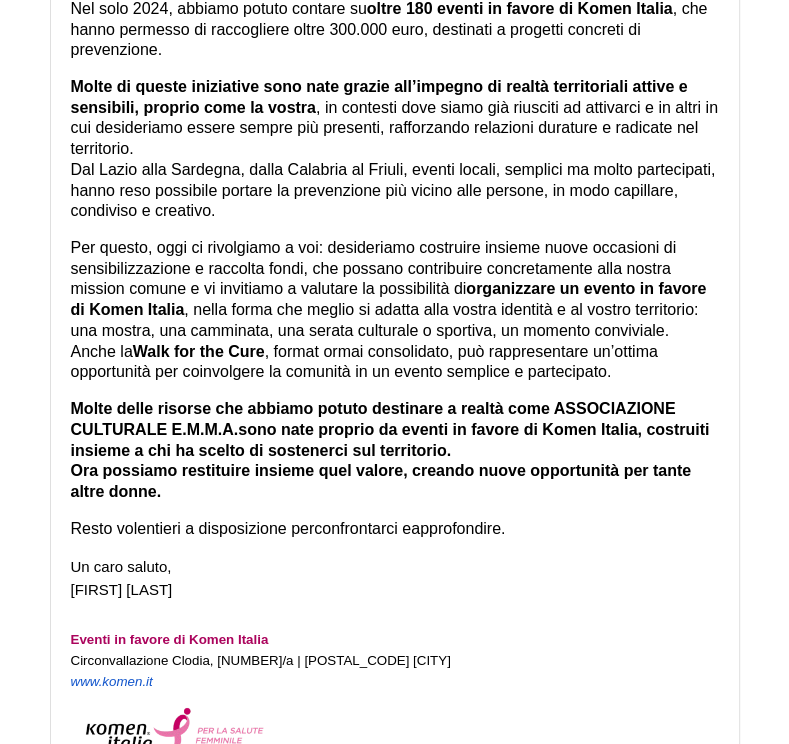 scroll, scrollTop: 8697, scrollLeft: 0, axis: vertical 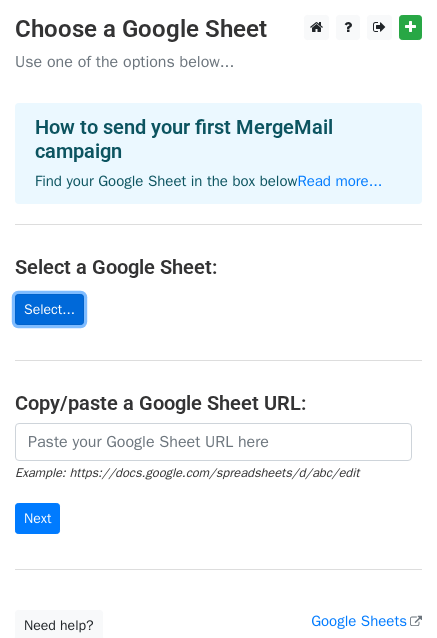 click on "Select..." at bounding box center (49, 309) 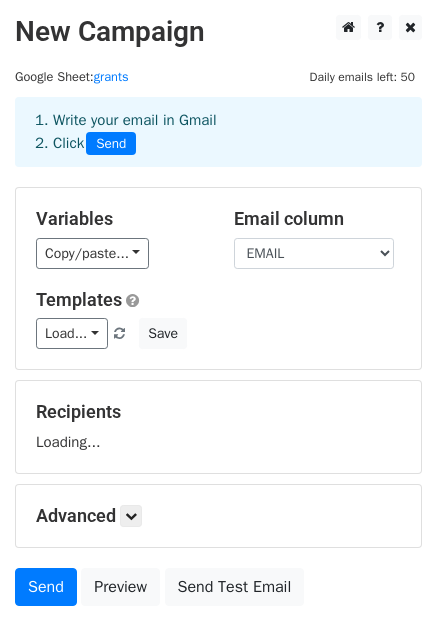 scroll, scrollTop: 0, scrollLeft: 0, axis: both 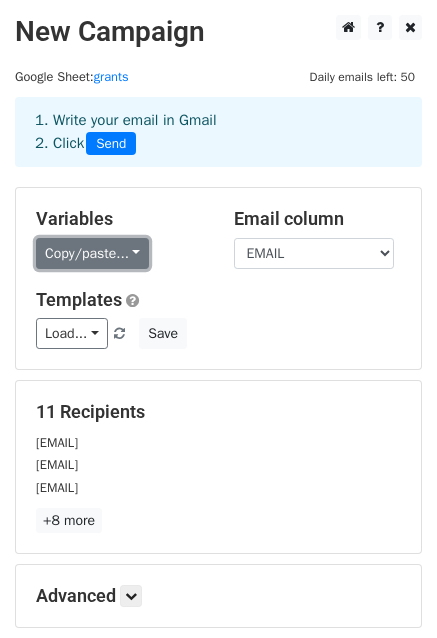 click on "Copy/paste..." at bounding box center [92, 253] 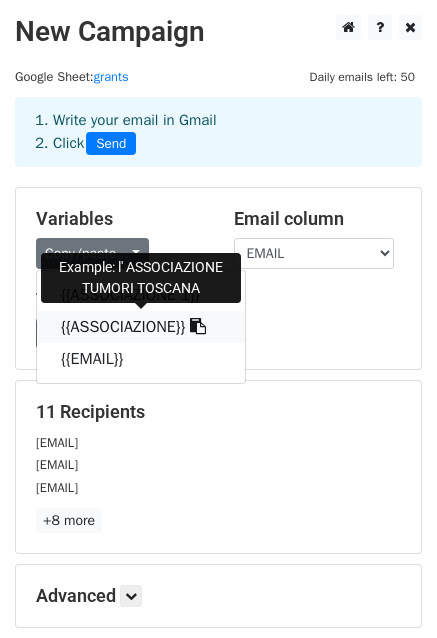 click on "{{ASSOCIAZIONE}}" at bounding box center (141, 327) 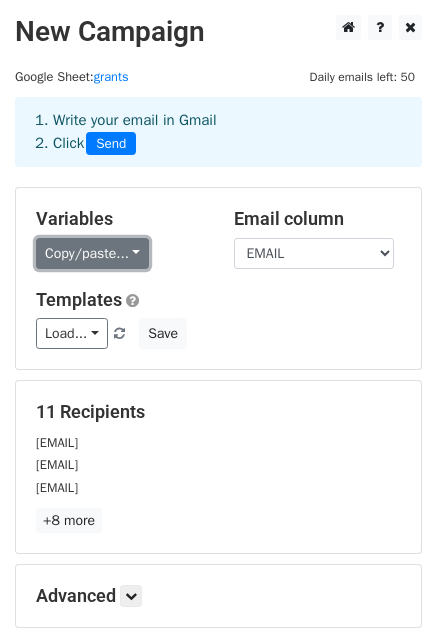 click on "Copy/paste..." at bounding box center [92, 253] 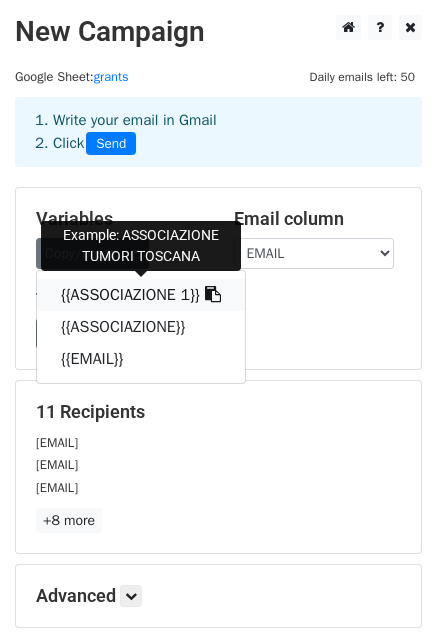 click on "{{ASSOCIAZIONE 1}}" at bounding box center (141, 295) 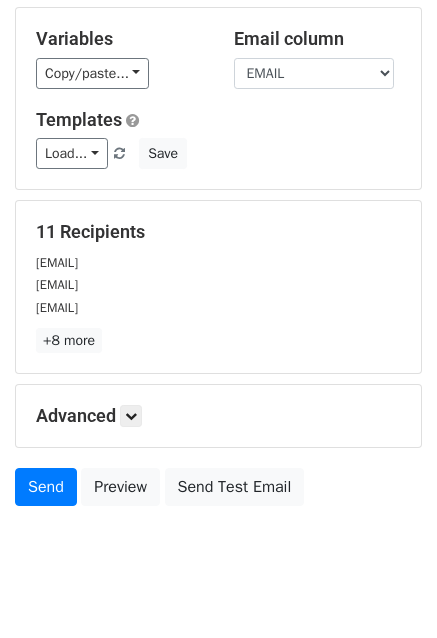 scroll, scrollTop: 216, scrollLeft: 0, axis: vertical 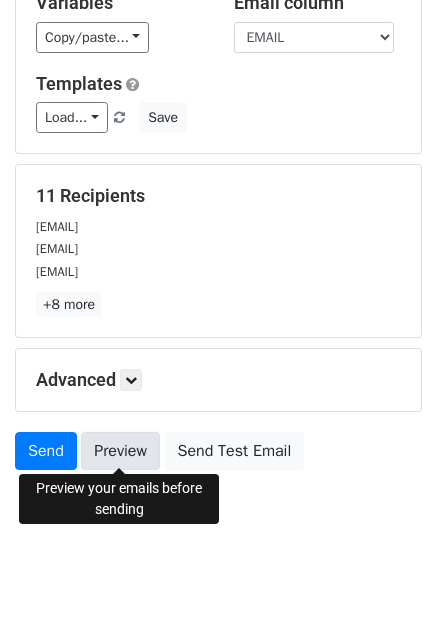 click on "Preview" at bounding box center (120, 451) 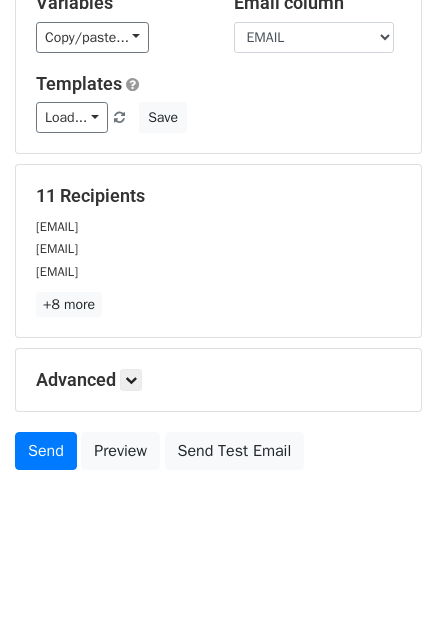 click on "Advanced" at bounding box center (218, 380) 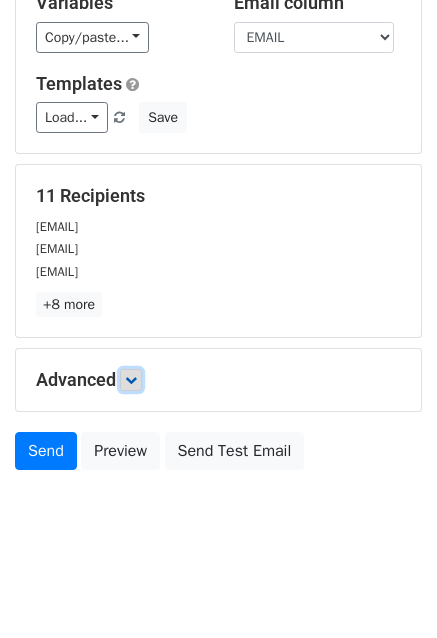 click at bounding box center (131, 380) 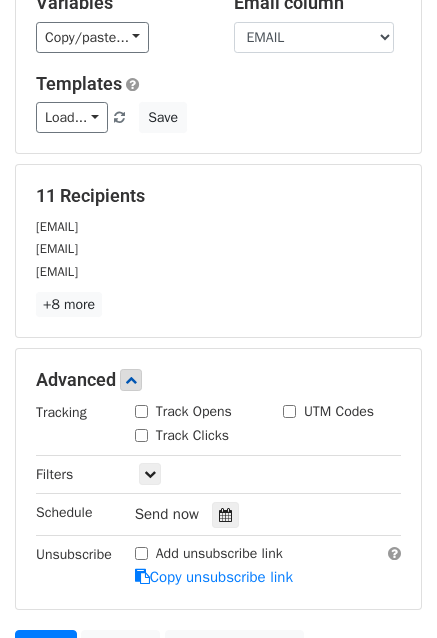 click on "Track Clicks" at bounding box center [141, 435] 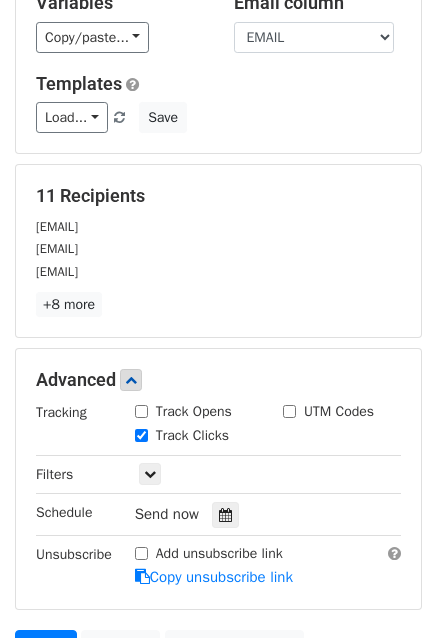 click on "Track Opens" at bounding box center (141, 411) 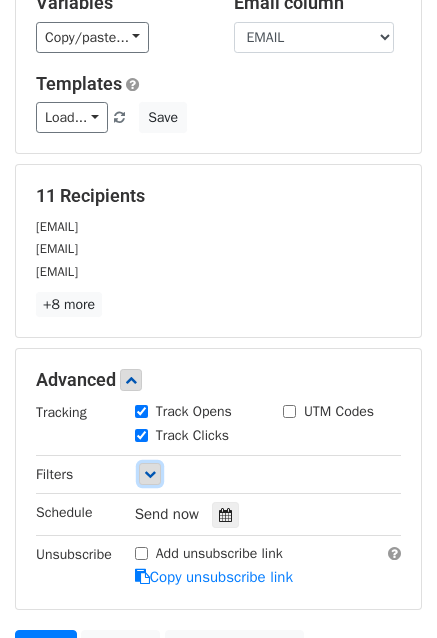 click at bounding box center [150, 474] 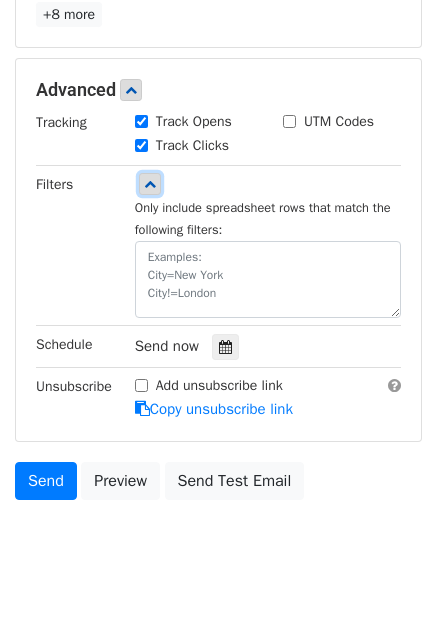 scroll, scrollTop: 516, scrollLeft: 0, axis: vertical 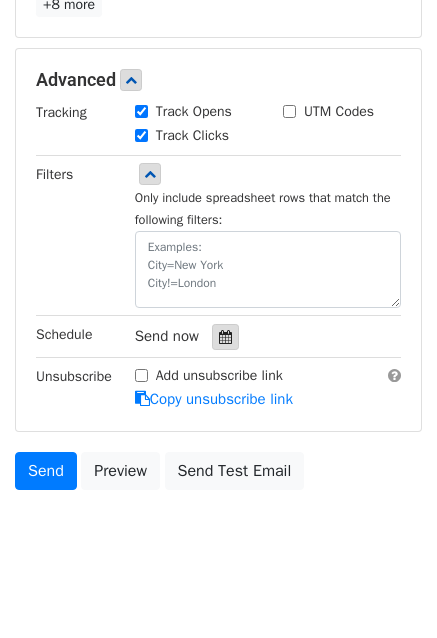 click at bounding box center (225, 337) 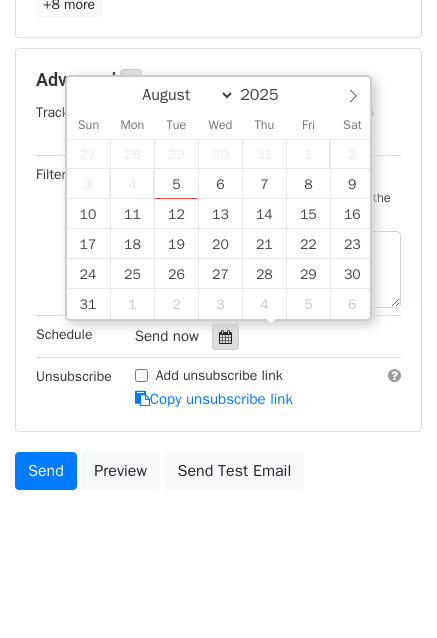click at bounding box center [225, 337] 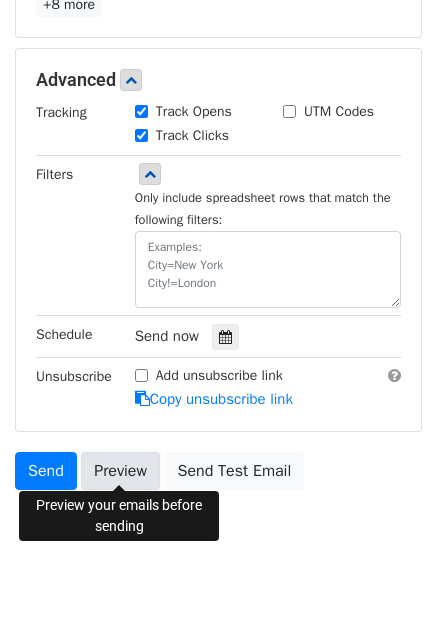 click on "Preview" at bounding box center (120, 471) 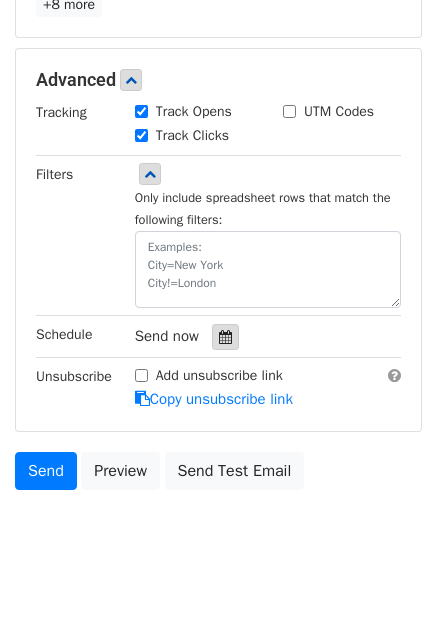 click at bounding box center (225, 337) 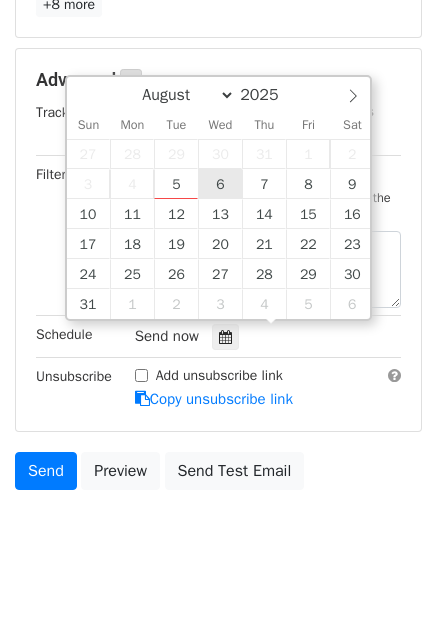 type on "2025-08-06 12:00" 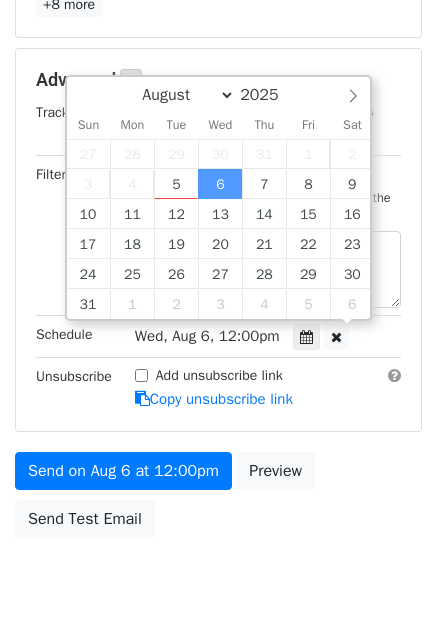 scroll, scrollTop: 0, scrollLeft: 0, axis: both 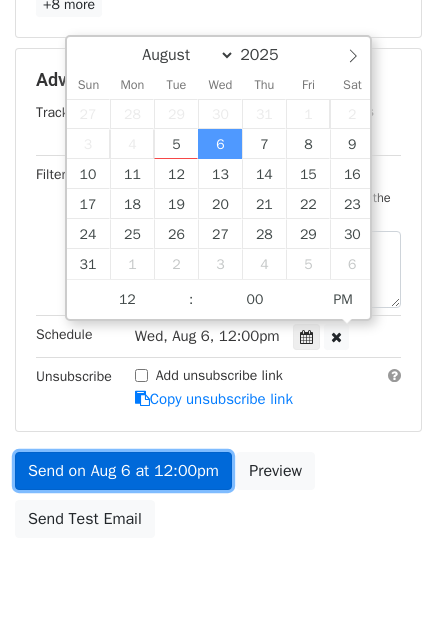 click on "Send on Aug 6 at 12:00pm" at bounding box center [123, 471] 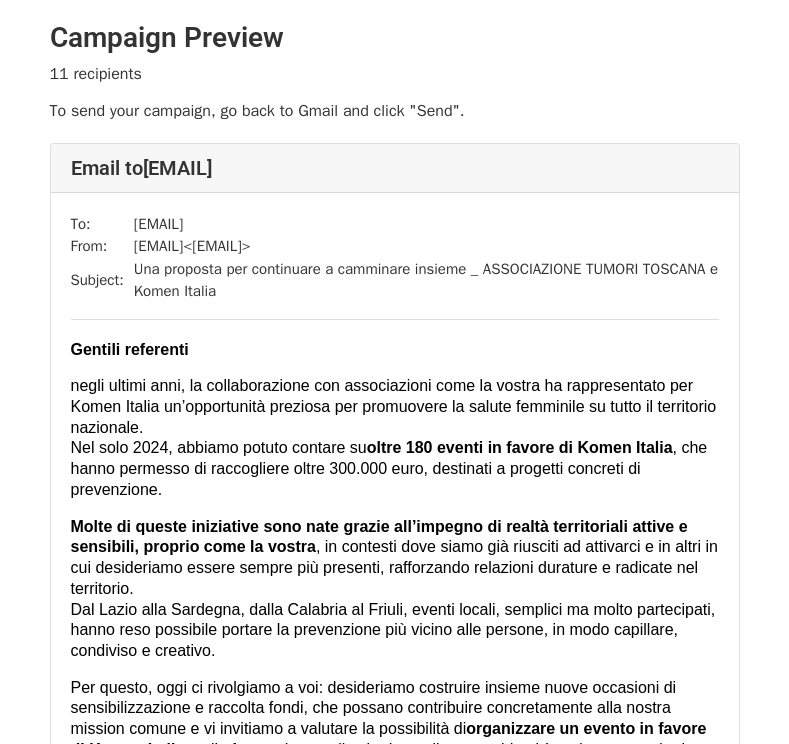 scroll, scrollTop: 0, scrollLeft: 0, axis: both 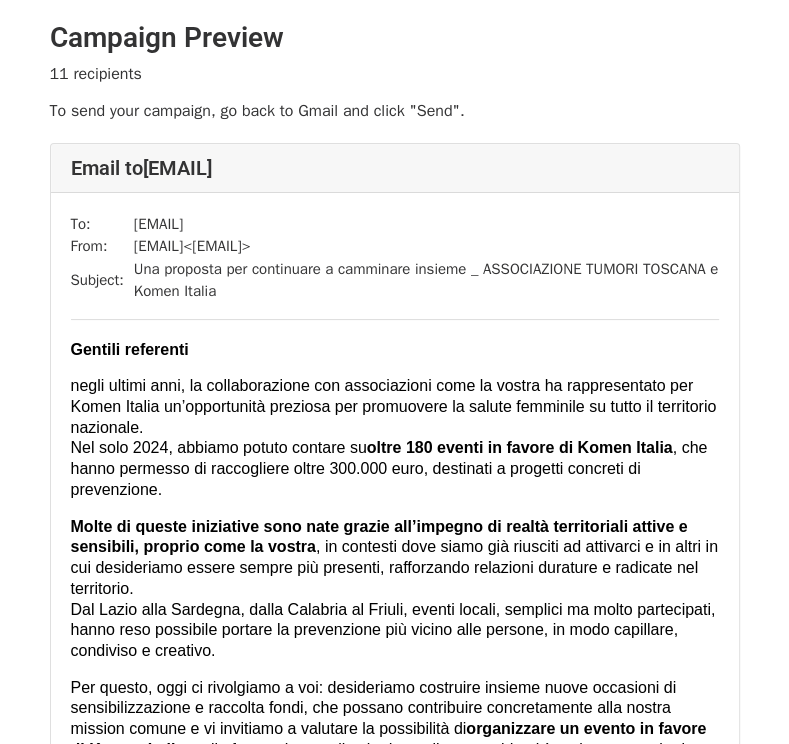 click on "Gentili referenti" at bounding box center (395, 350) 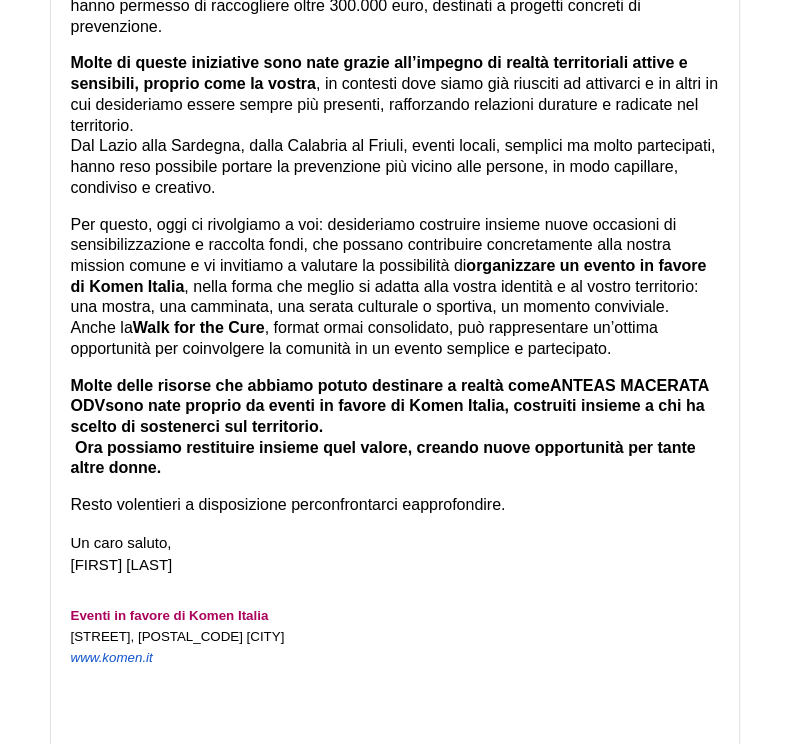 scroll, scrollTop: 2800, scrollLeft: 0, axis: vertical 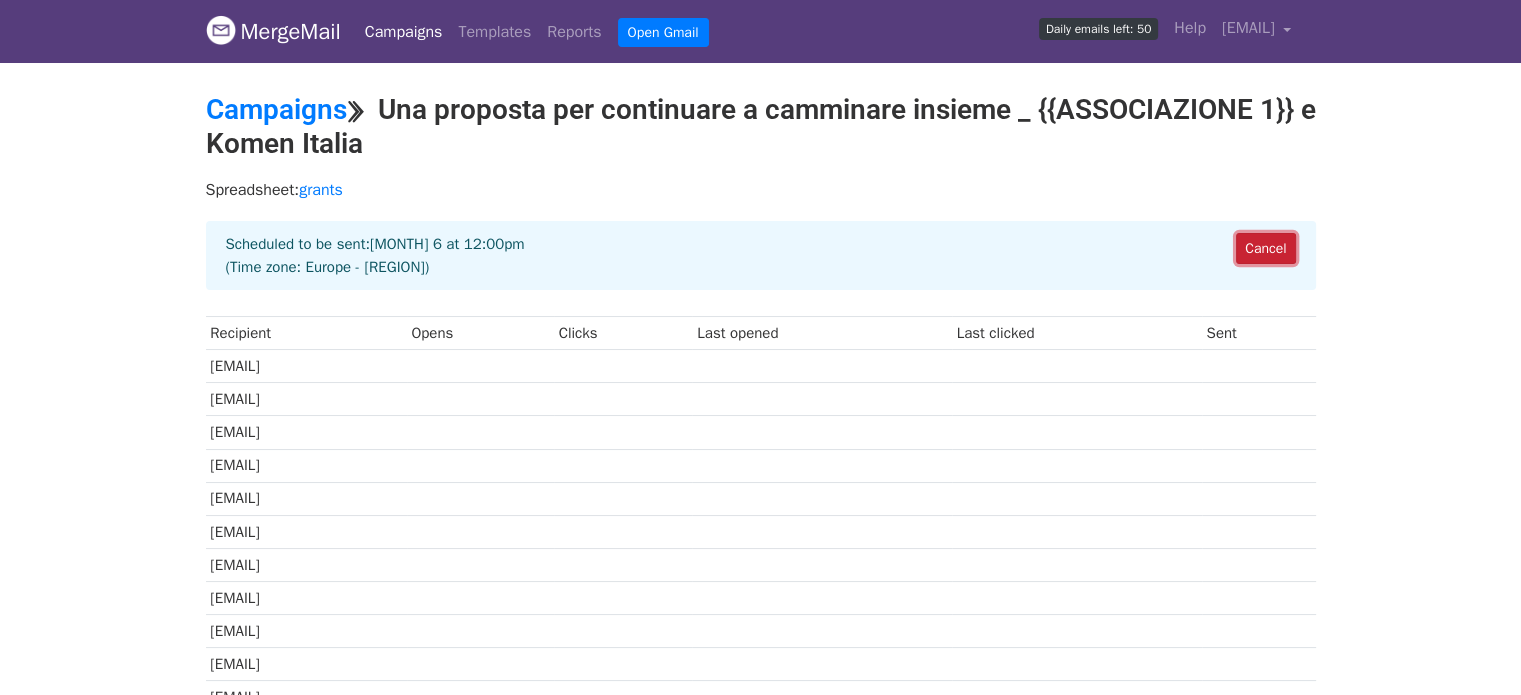 click on "Cancel" at bounding box center [1265, 248] 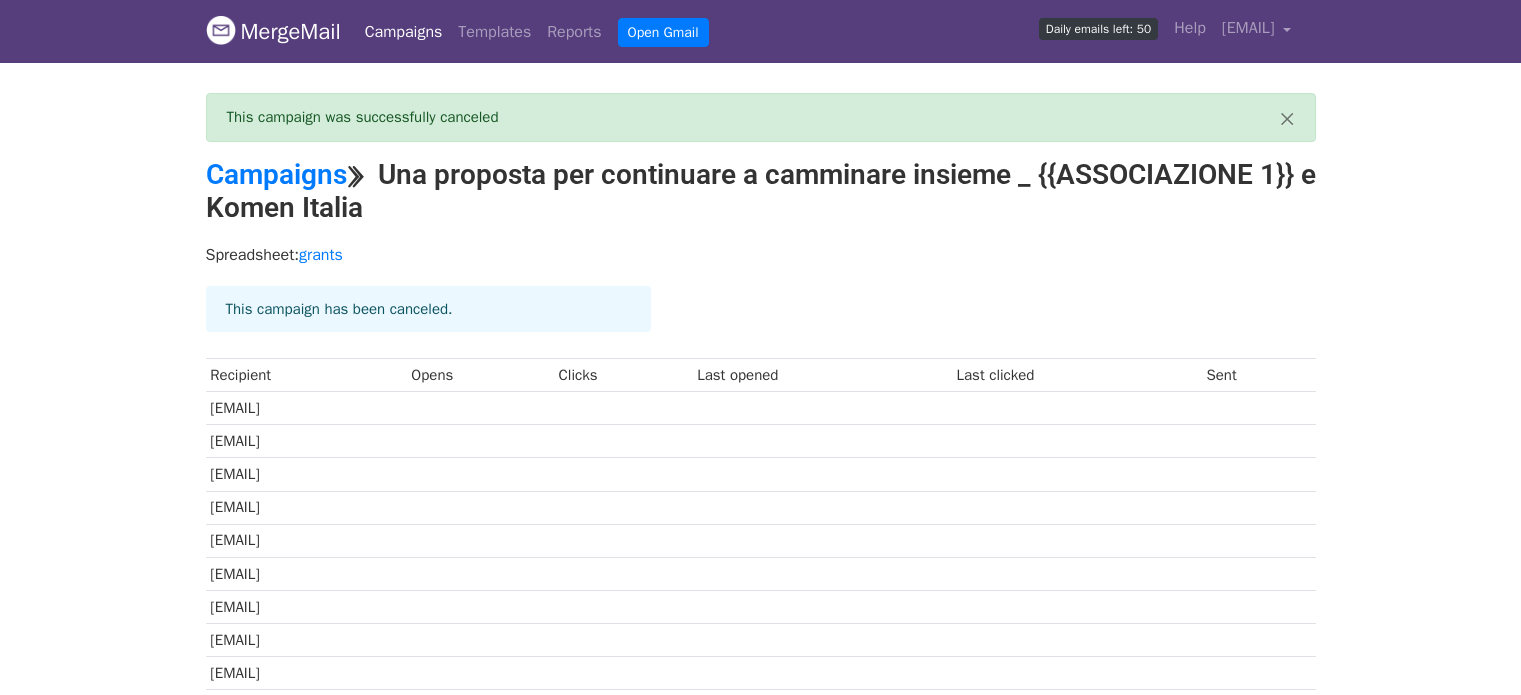 scroll, scrollTop: 0, scrollLeft: 0, axis: both 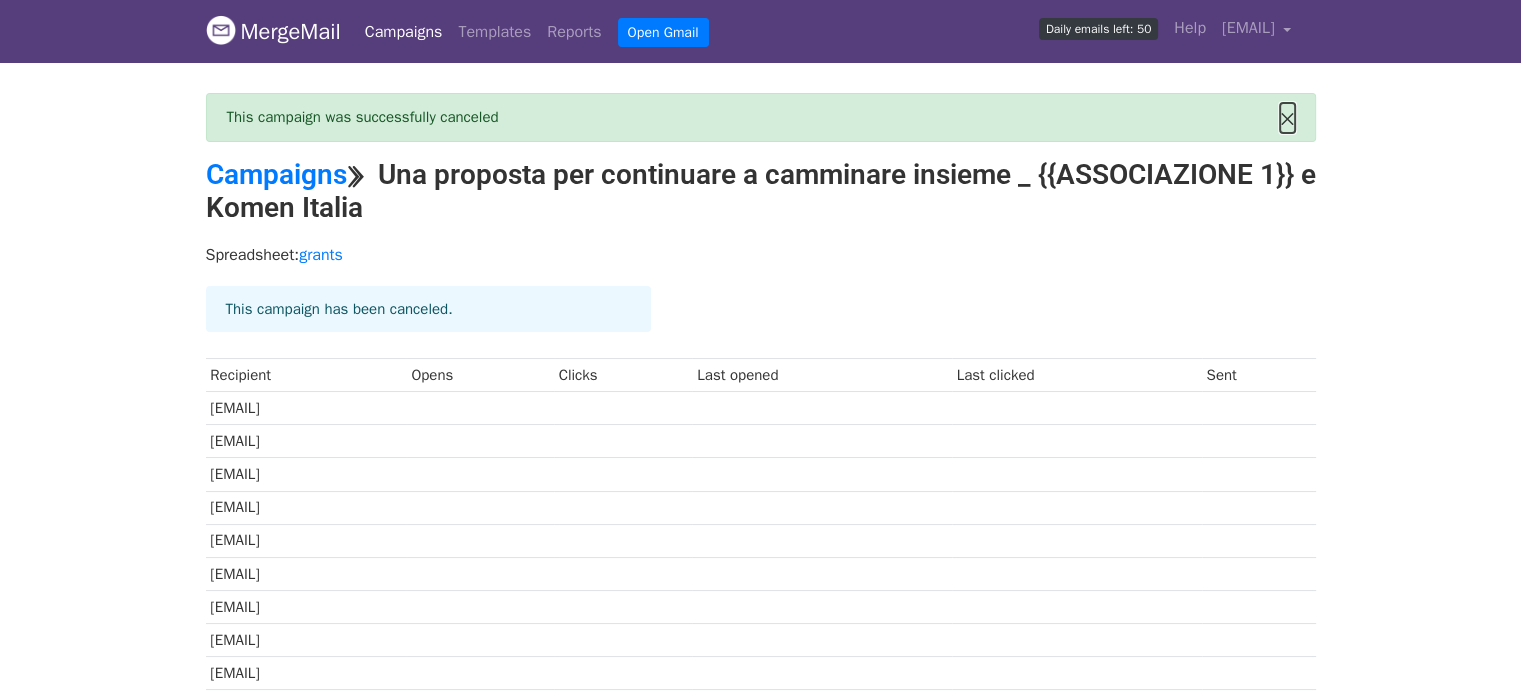click on "×" at bounding box center (1287, 118) 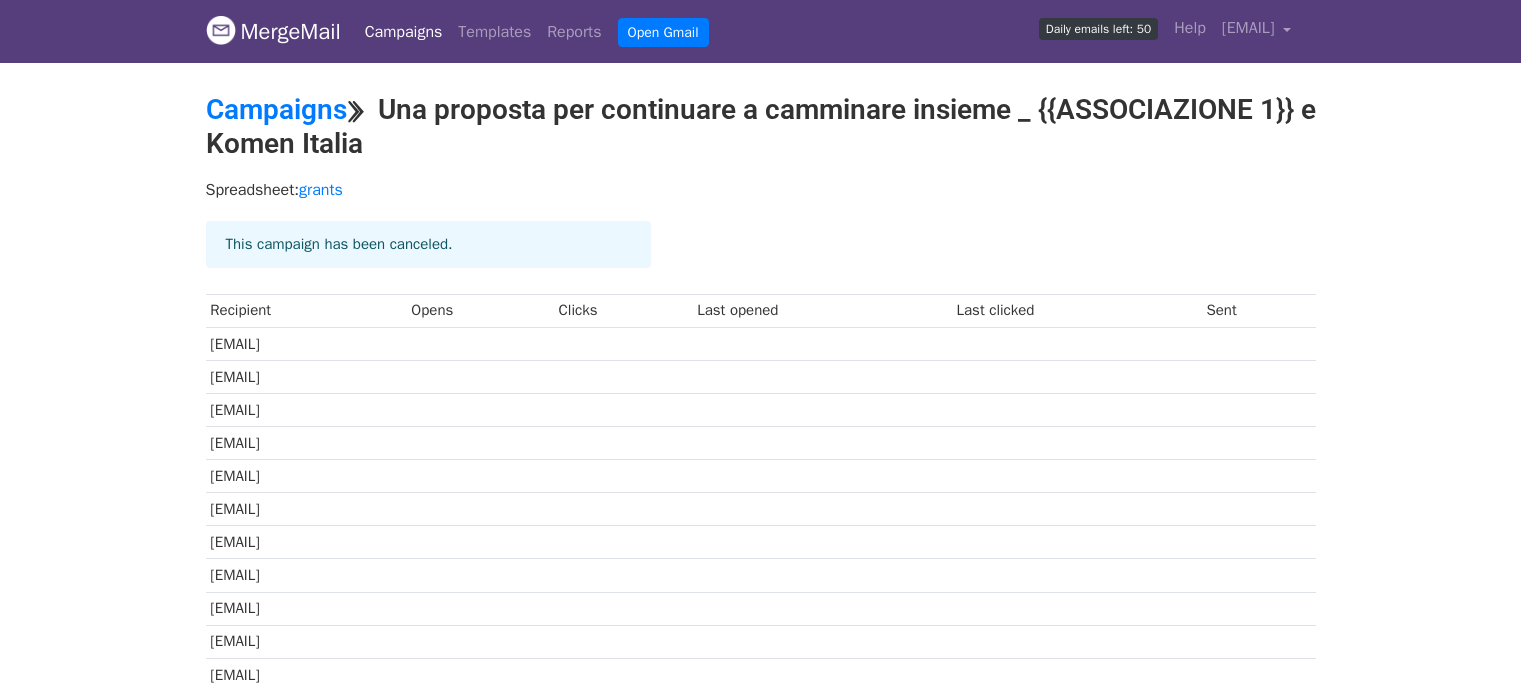 scroll, scrollTop: 0, scrollLeft: 0, axis: both 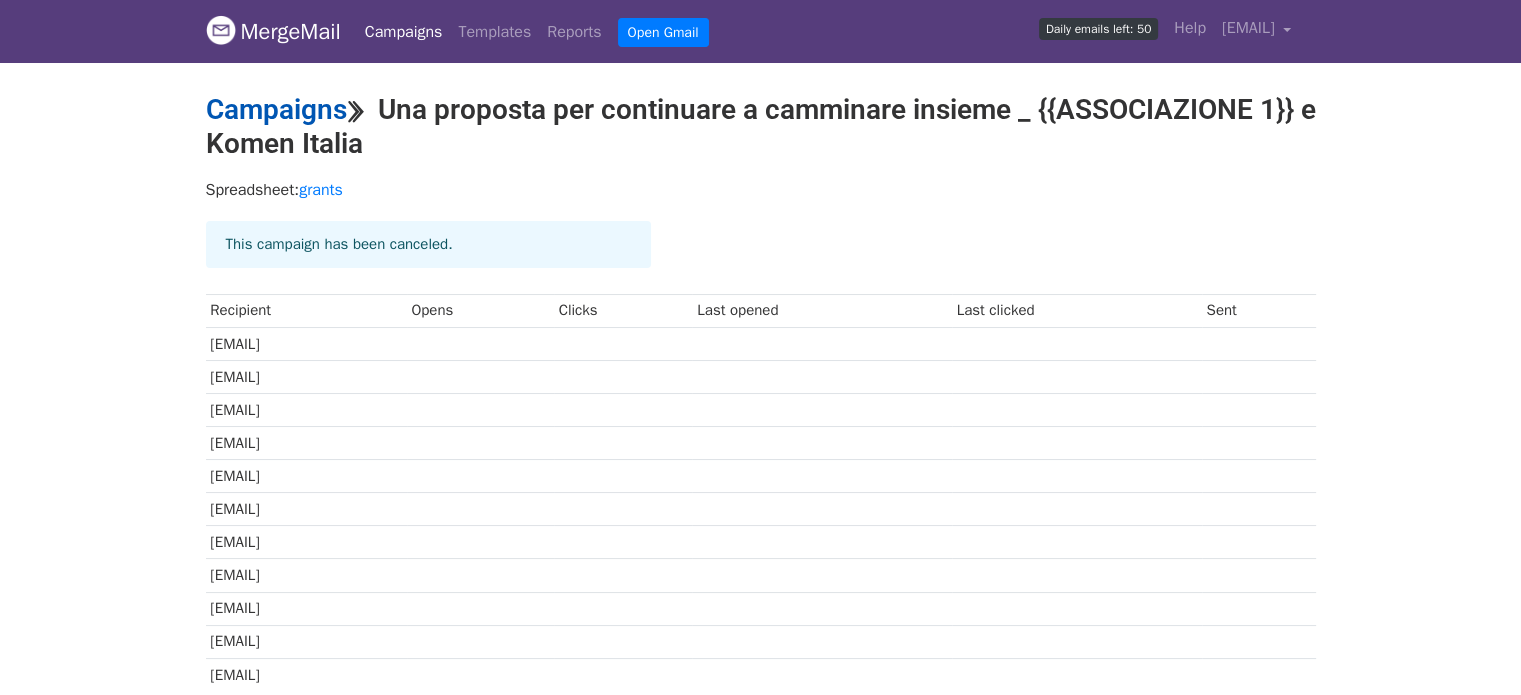 click on "Campaigns" at bounding box center [276, 109] 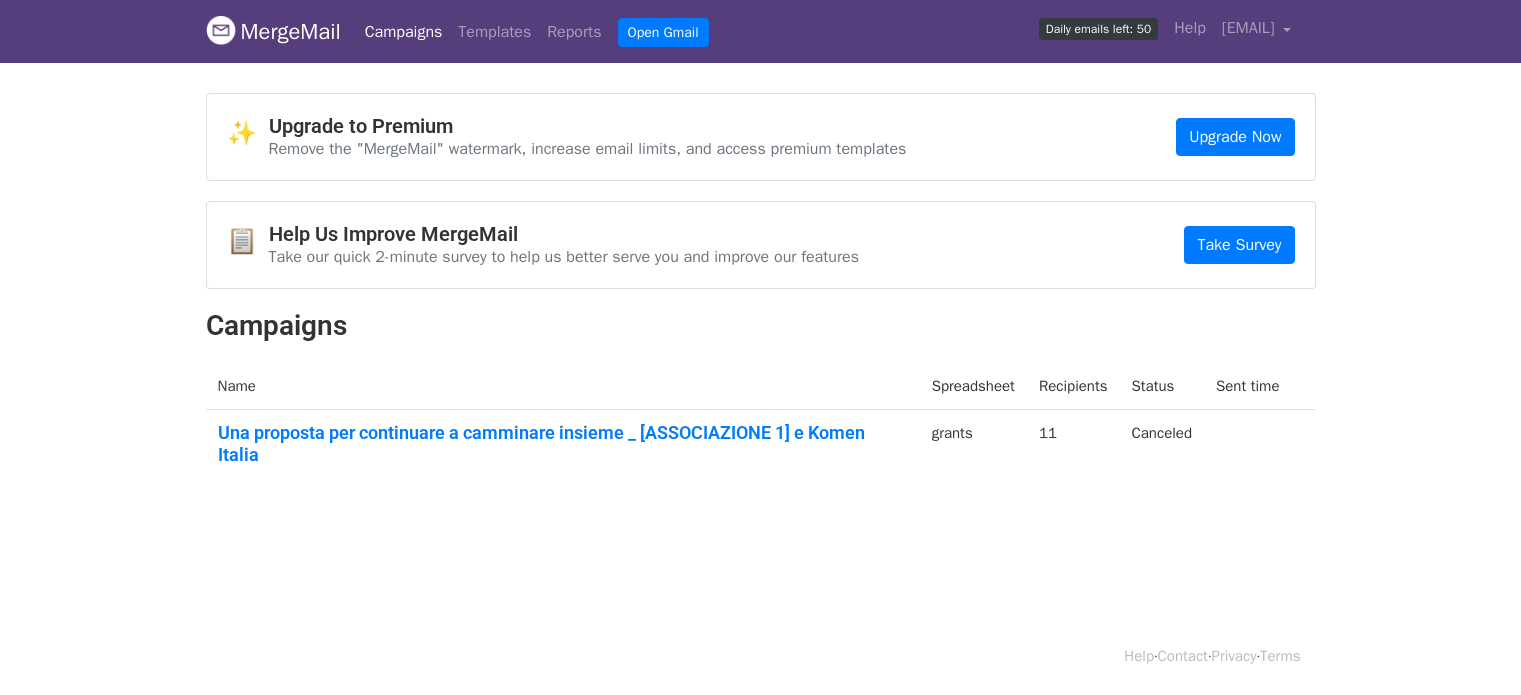 scroll, scrollTop: 0, scrollLeft: 0, axis: both 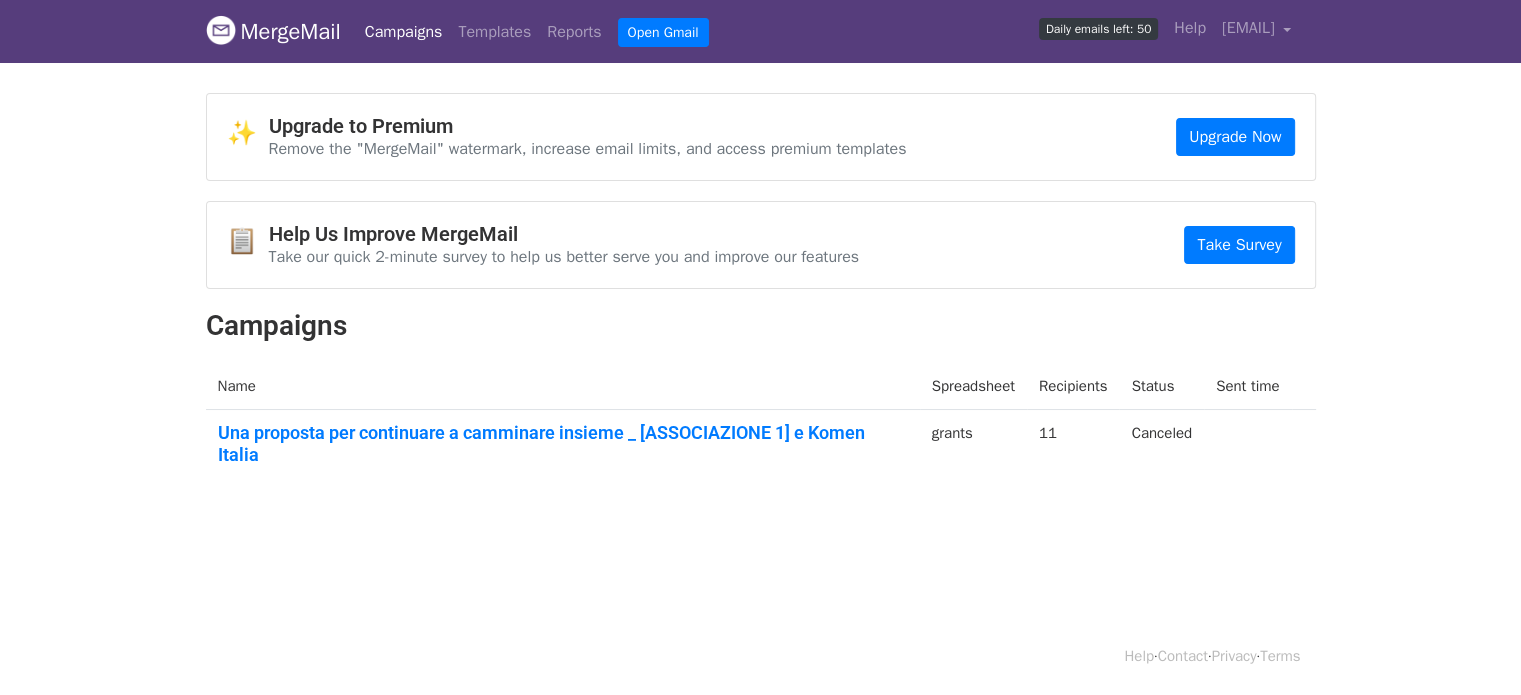 click on "Canceled" at bounding box center (1161, 448) 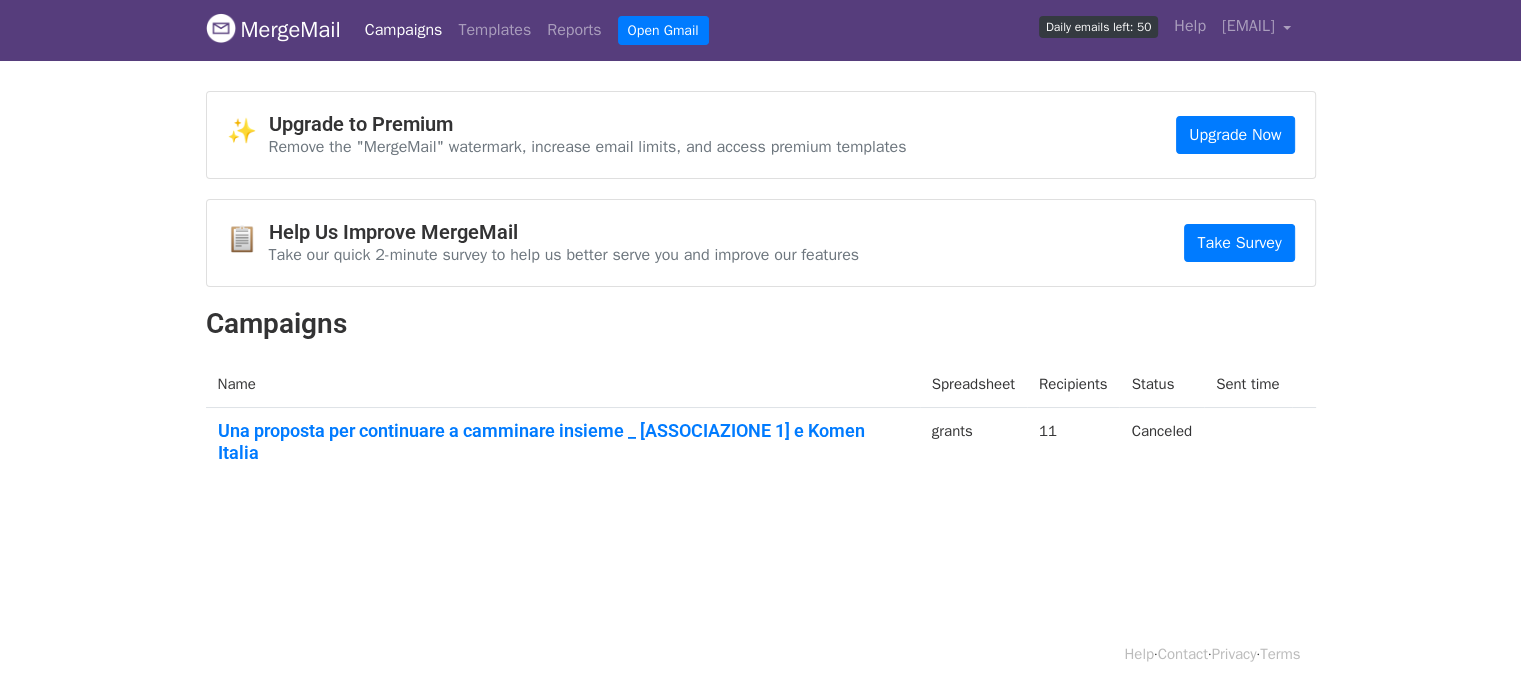 click at bounding box center [1248, 446] 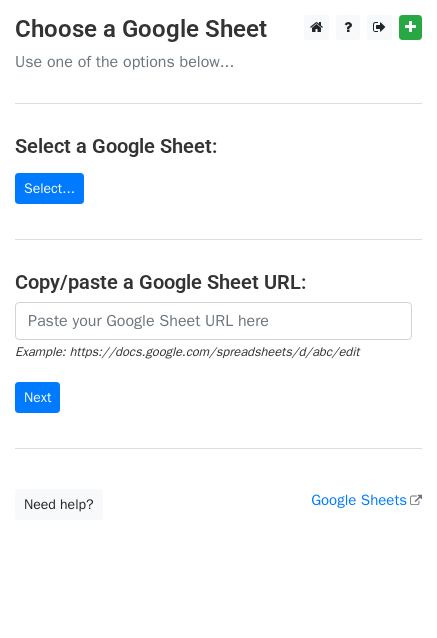 scroll, scrollTop: 0, scrollLeft: 0, axis: both 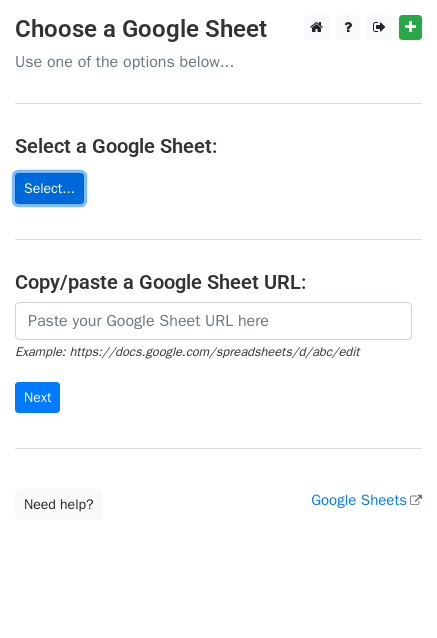 click on "Select..." at bounding box center [49, 188] 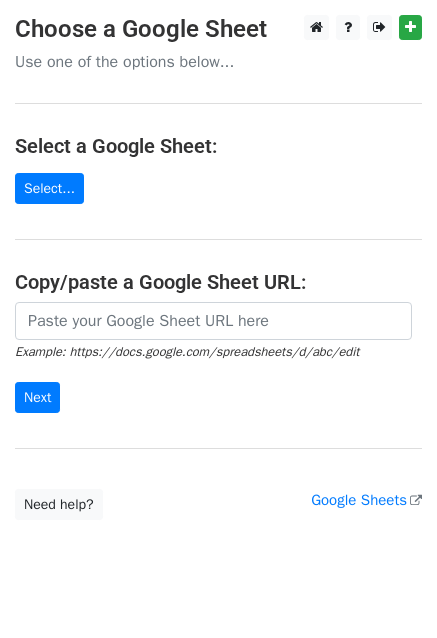 scroll, scrollTop: 40, scrollLeft: 0, axis: vertical 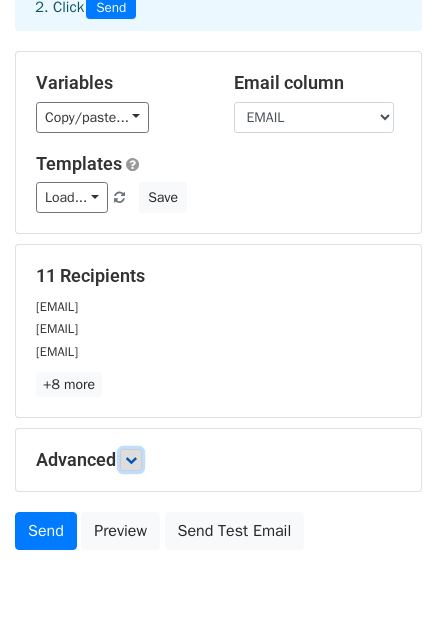 click at bounding box center (131, 460) 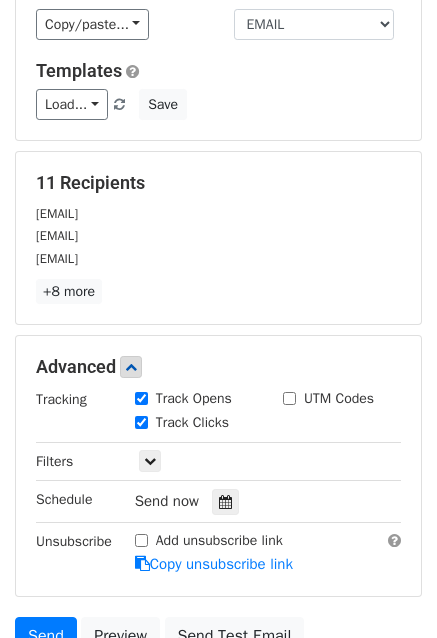 scroll, scrollTop: 410, scrollLeft: 0, axis: vertical 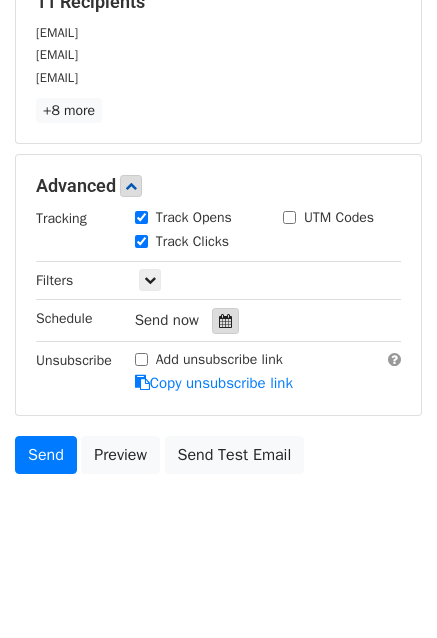 click at bounding box center [225, 321] 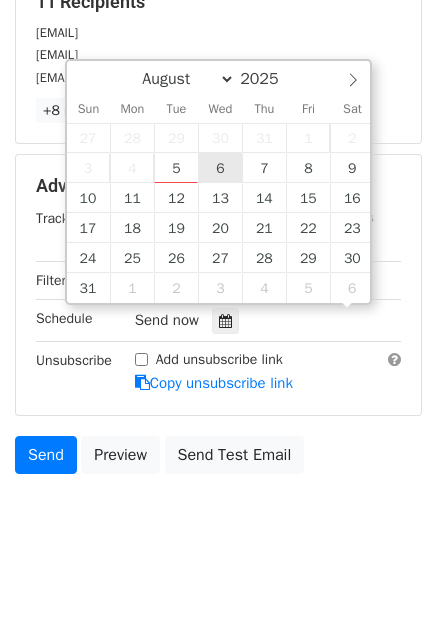 scroll, scrollTop: 0, scrollLeft: 0, axis: both 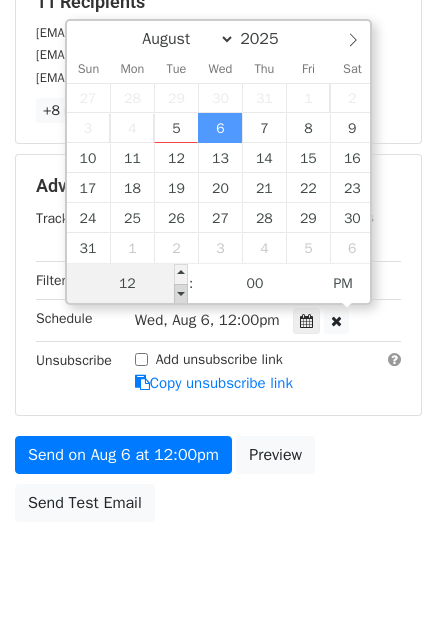 type on "2025-08-06 11:00" 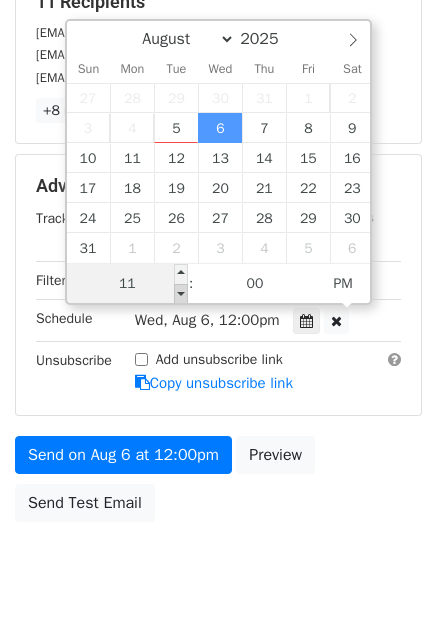 click at bounding box center (181, 294) 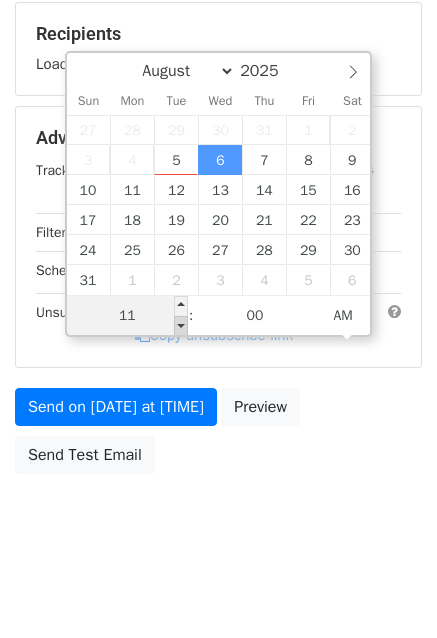scroll, scrollTop: 410, scrollLeft: 0, axis: vertical 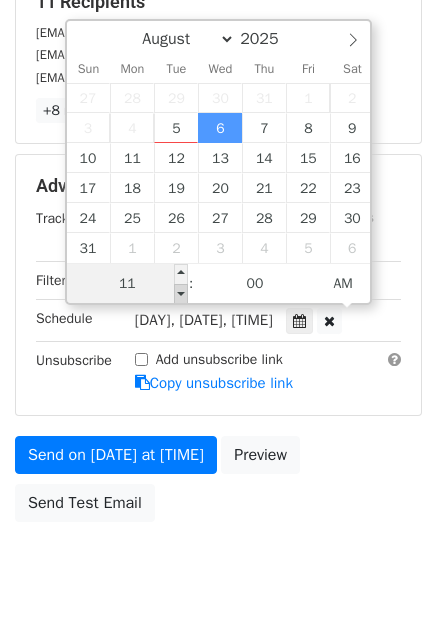 type on "2025-08-06 10:00" 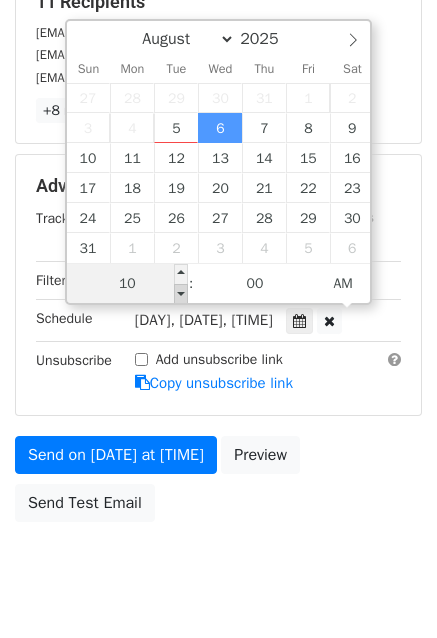 click at bounding box center (181, 294) 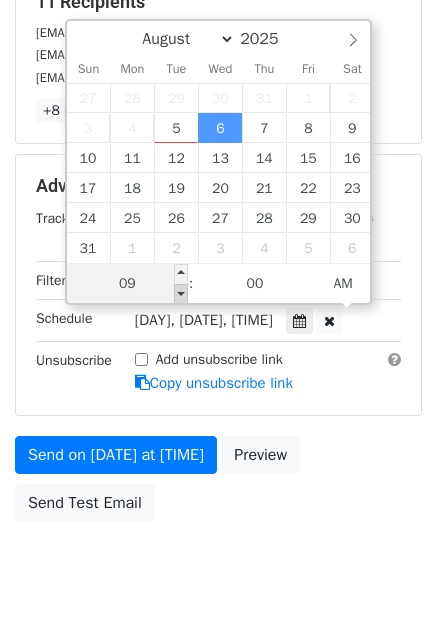 click at bounding box center (181, 294) 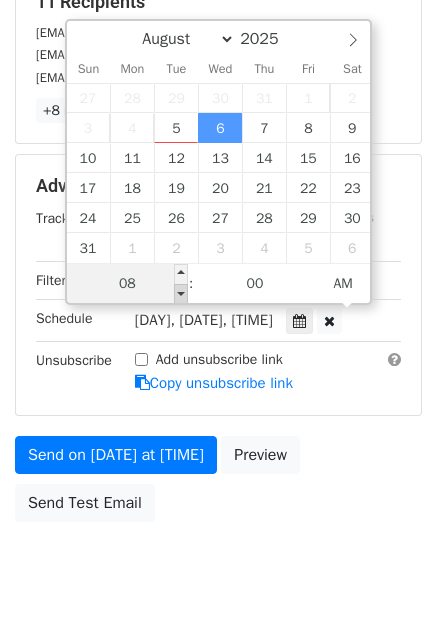 click at bounding box center [181, 294] 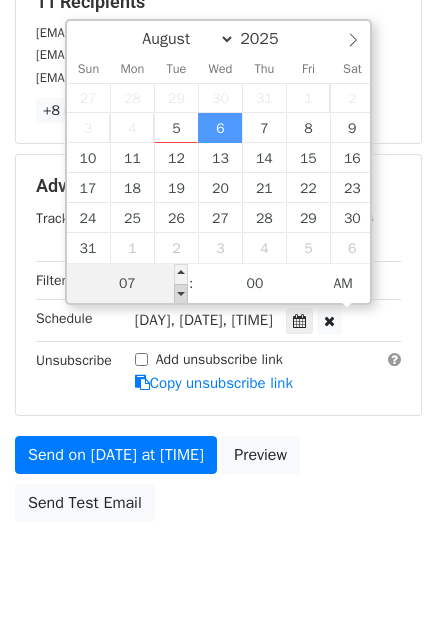 click at bounding box center [181, 294] 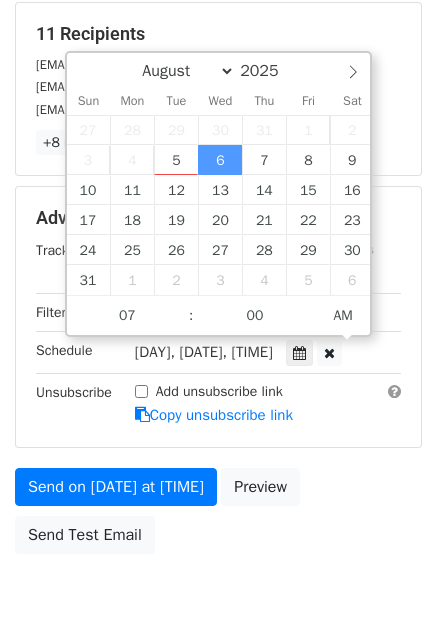 scroll, scrollTop: 410, scrollLeft: 0, axis: vertical 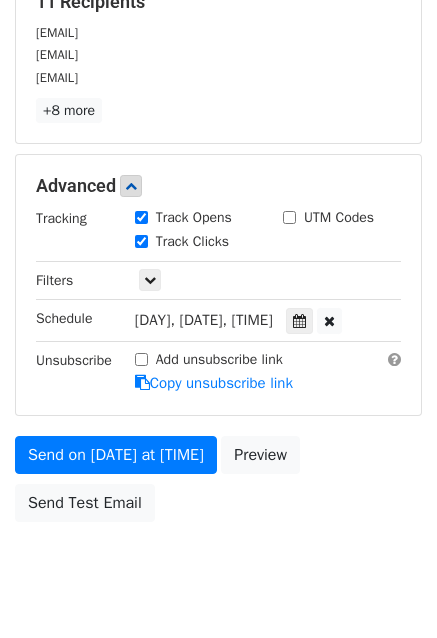 click on "Send on Aug 6 at 7:00am
Preview
Send Test Email" at bounding box center [218, 484] 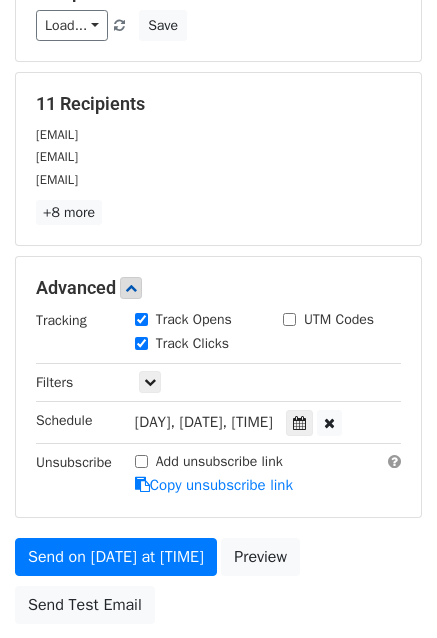 scroll, scrollTop: 10, scrollLeft: 0, axis: vertical 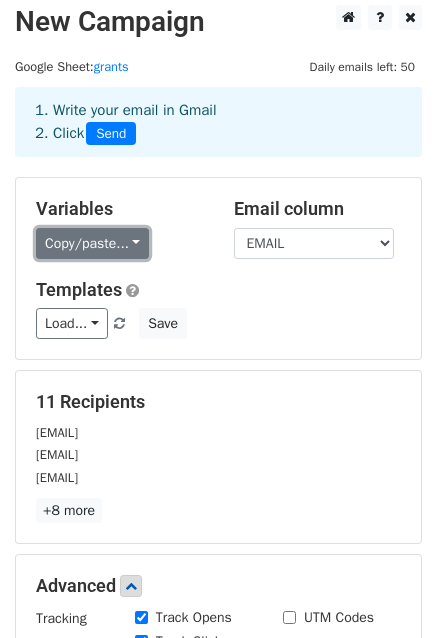 click on "Copy/paste..." at bounding box center (92, 243) 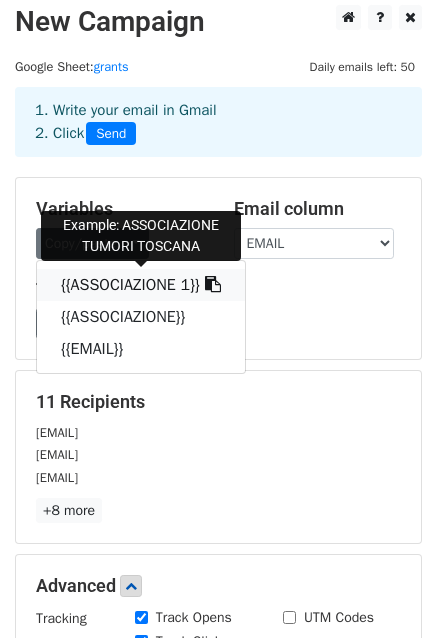 click on "{{ASSOCIAZIONE 1}}" at bounding box center (141, 285) 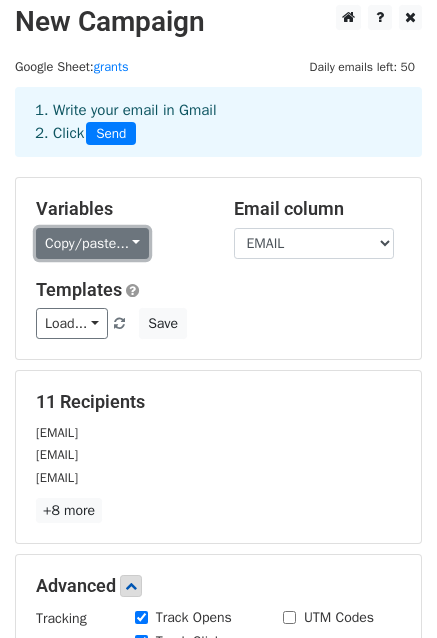 click on "Copy/paste..." at bounding box center (92, 243) 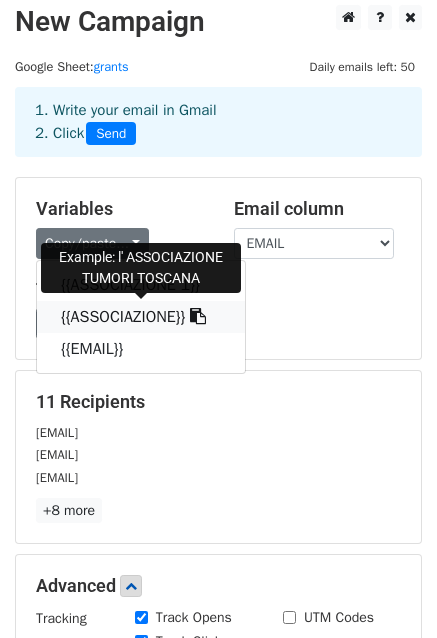 click on "{{ASSOCIAZIONE}}" at bounding box center [141, 317] 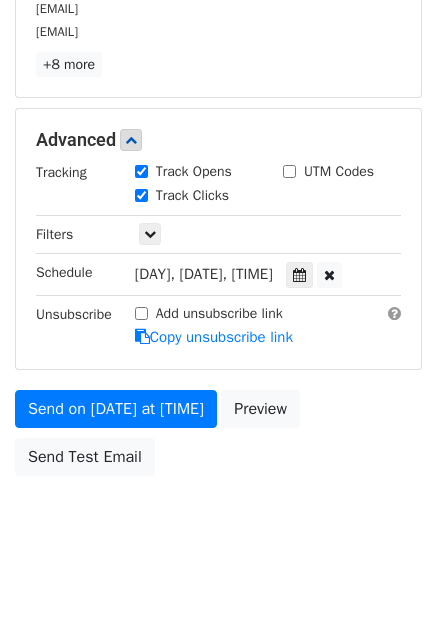 scroll, scrollTop: 458, scrollLeft: 0, axis: vertical 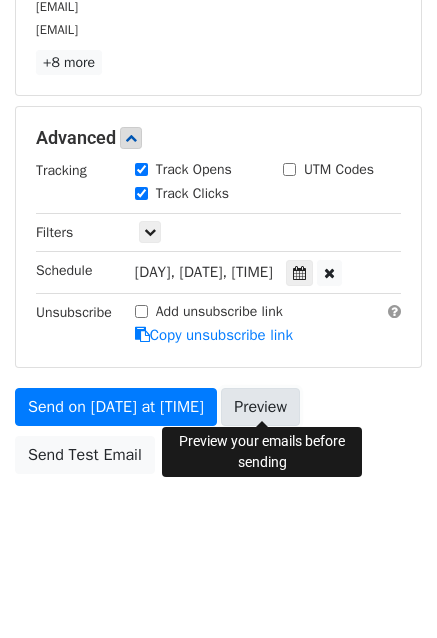 click on "Preview" at bounding box center [260, 407] 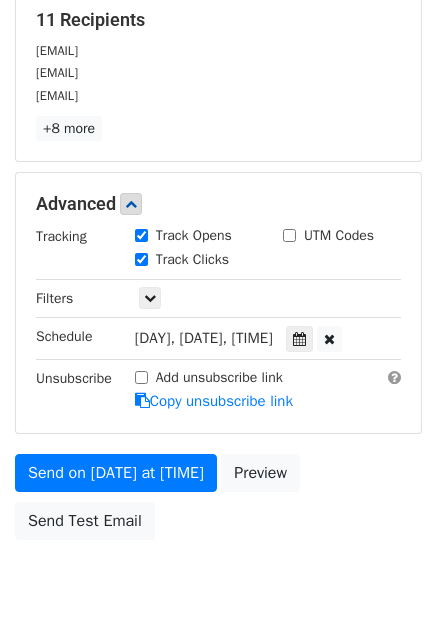 scroll, scrollTop: 358, scrollLeft: 0, axis: vertical 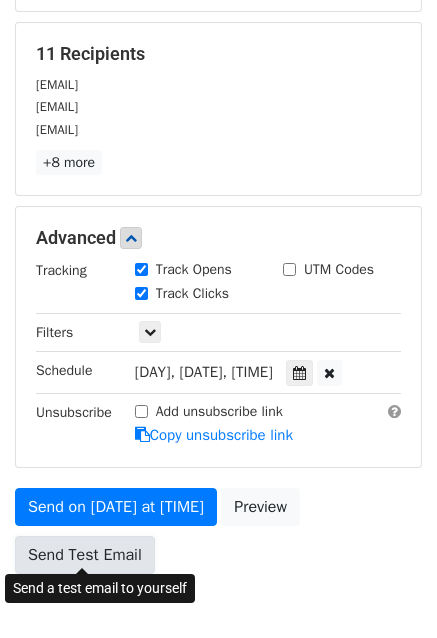 click on "Send Test Email" at bounding box center [85, 555] 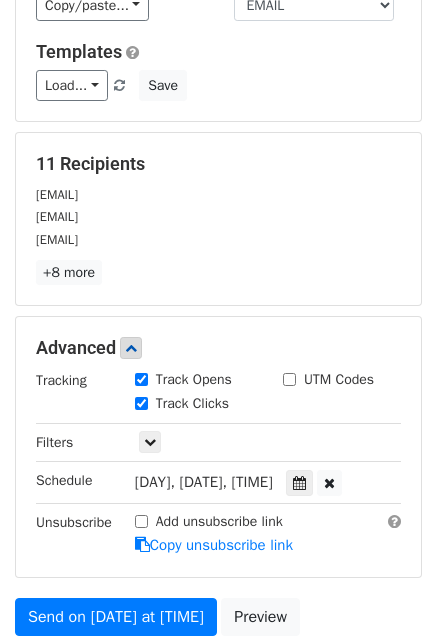 scroll, scrollTop: 0, scrollLeft: 0, axis: both 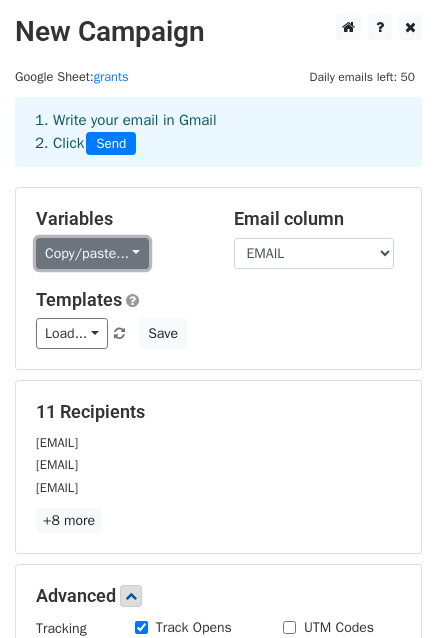 click on "Copy/paste..." at bounding box center (92, 253) 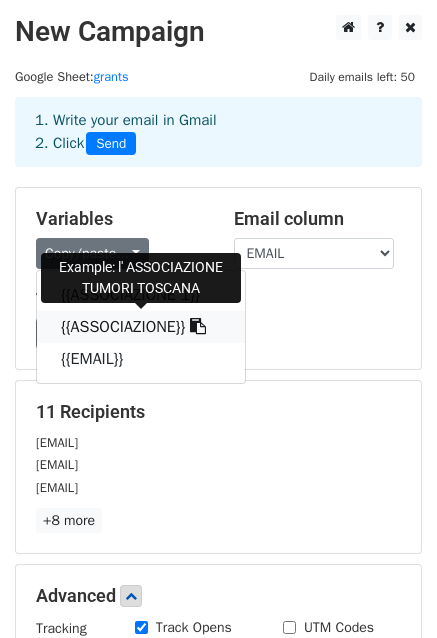 click on "{{ASSOCIAZIONE}}" at bounding box center (141, 327) 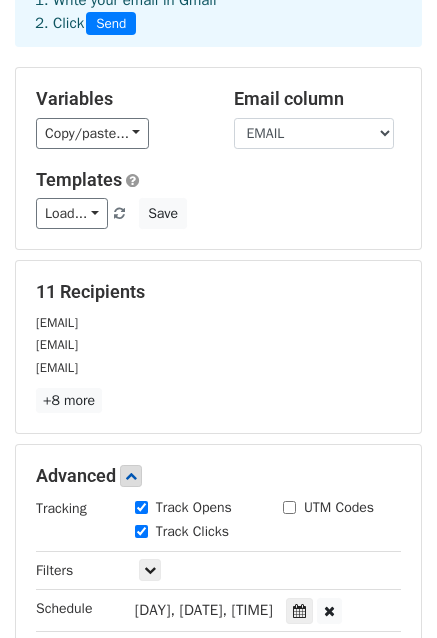 scroll, scrollTop: 300, scrollLeft: 0, axis: vertical 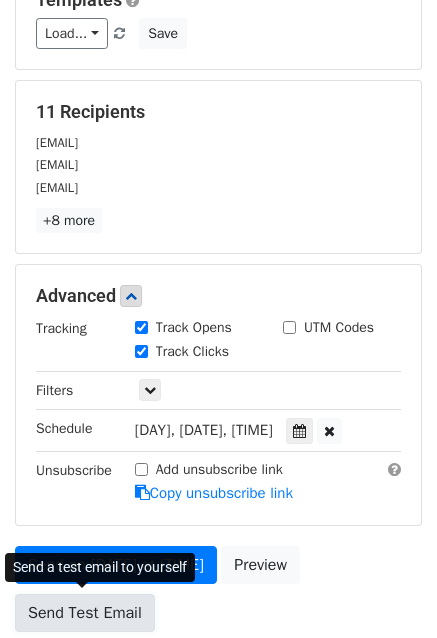 click on "Send Test Email" at bounding box center [85, 613] 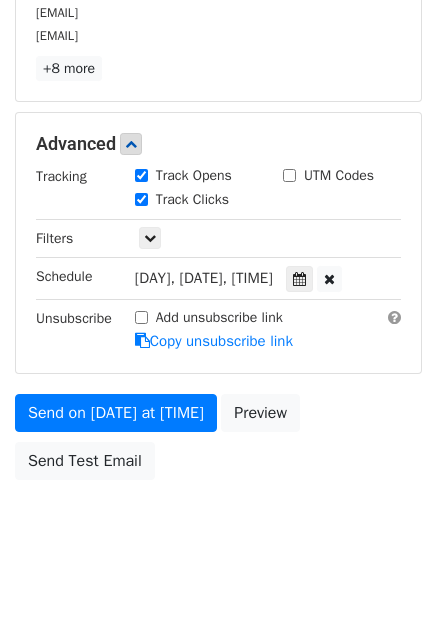 scroll, scrollTop: 458, scrollLeft: 0, axis: vertical 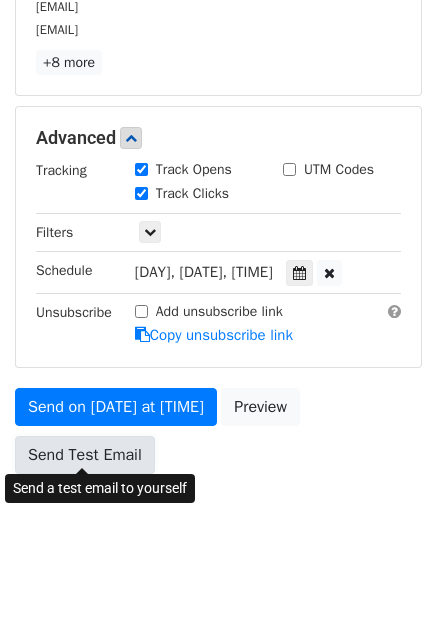 click on "Send Test Email" at bounding box center (85, 455) 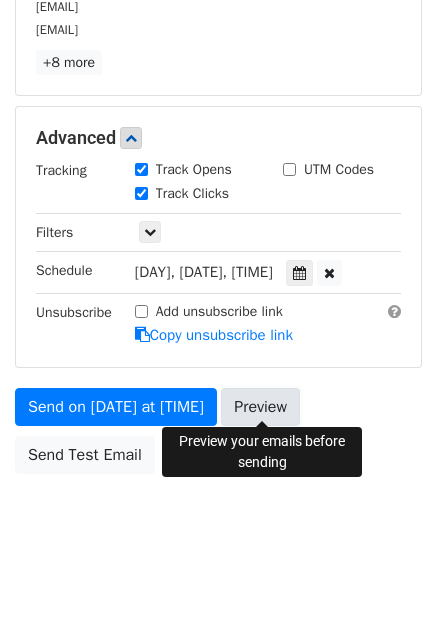 drag, startPoint x: 255, startPoint y: 407, endPoint x: 142, endPoint y: 515, distance: 156.3106 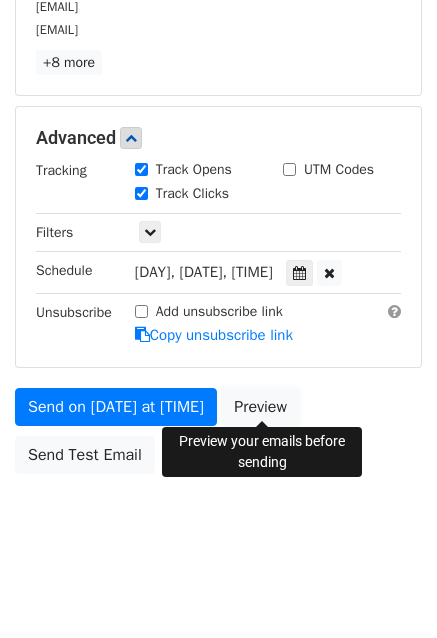 click on "Preview" at bounding box center (260, 407) 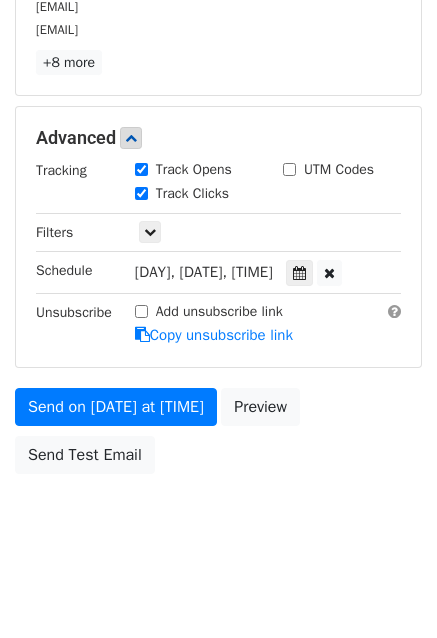 click on "New Campaign
Daily emails left: 50
Google Sheet:
grants
1. Write your email in Gmail
2. Click
Send
Variables
Copy/paste...
{{ASSOCIAZIONE 1}}
{{ASSOCIAZIONE}}
{{EMAIL}}
Email column
ASSOCIAZIONE 1
ASSOCIAZIONE
EMAIL
Templates
Load...
No templates saved
Save
11 Recipients
paola.neri@associazionetumoritoscana.it
iosempredonna@libero.it
anteasonlus.mc@gmail.com
+8 more
11 Recipients
×
paola.neri@associazionetumoritoscana.it
iosempredonna@libero.it
anteasonlus.mc@gmail.com
marche.usacli@acli.it
musicamente.associazione@gmail.com
mtf2000asd@gmail.com
noicomete@virgilio.it
info.associazionecentro@gmail.com
associazione.emma@gmail.com
associazione@volontadivivere.org
eu.maruca@gmail.com
Close" at bounding box center [218, 60] 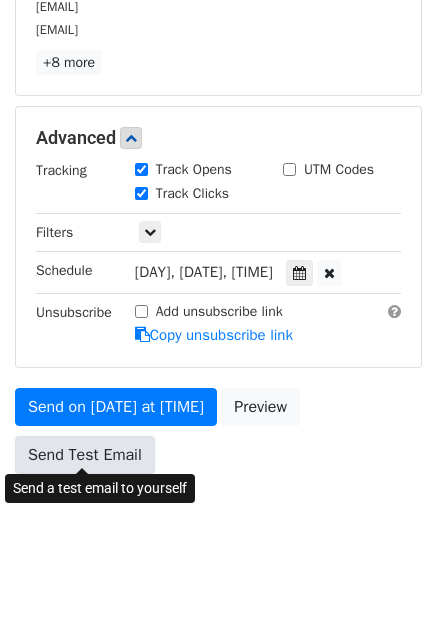 click on "Send Test Email" at bounding box center [85, 455] 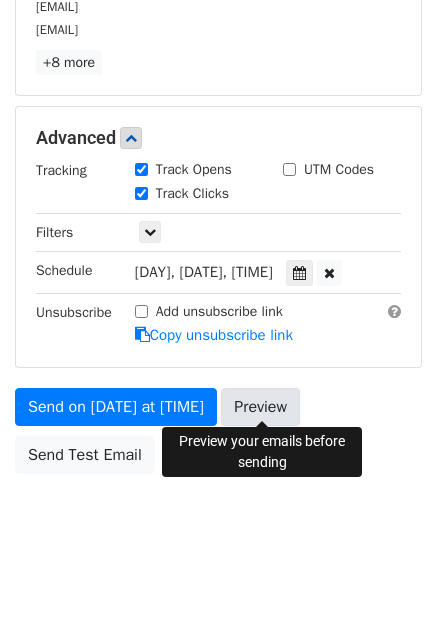click on "Preview" at bounding box center [260, 407] 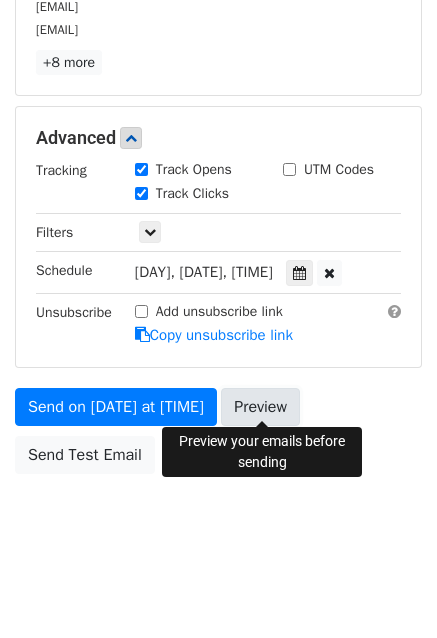 click on "Preview" at bounding box center (260, 407) 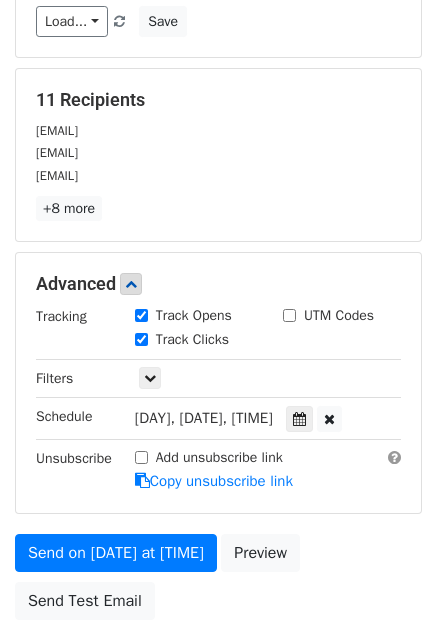 scroll, scrollTop: 158, scrollLeft: 0, axis: vertical 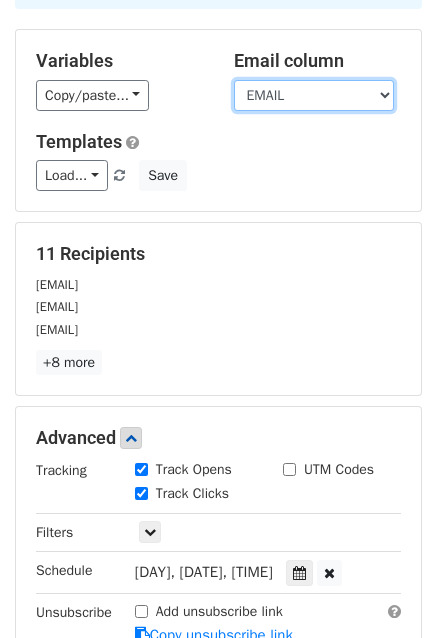 click on "ASSOCIAZIONE 1
ASSOCIAZIONE
EMAIL" at bounding box center (314, 95) 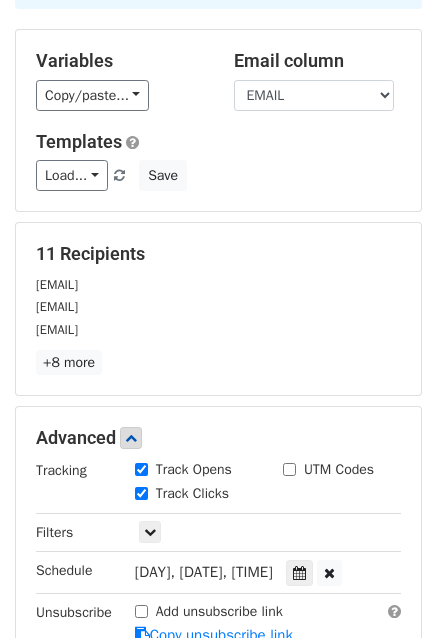 scroll, scrollTop: 458, scrollLeft: 0, axis: vertical 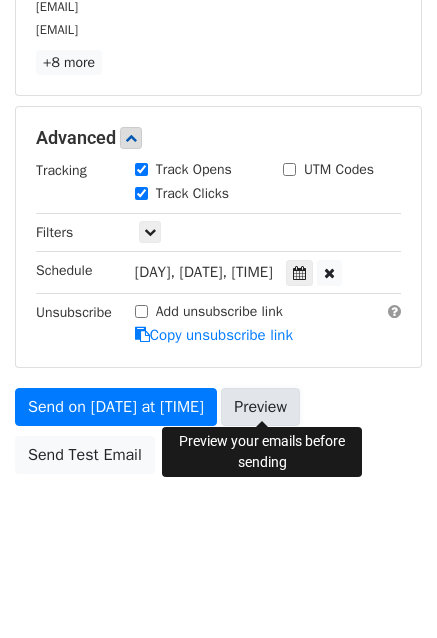 click on "Preview" at bounding box center [260, 407] 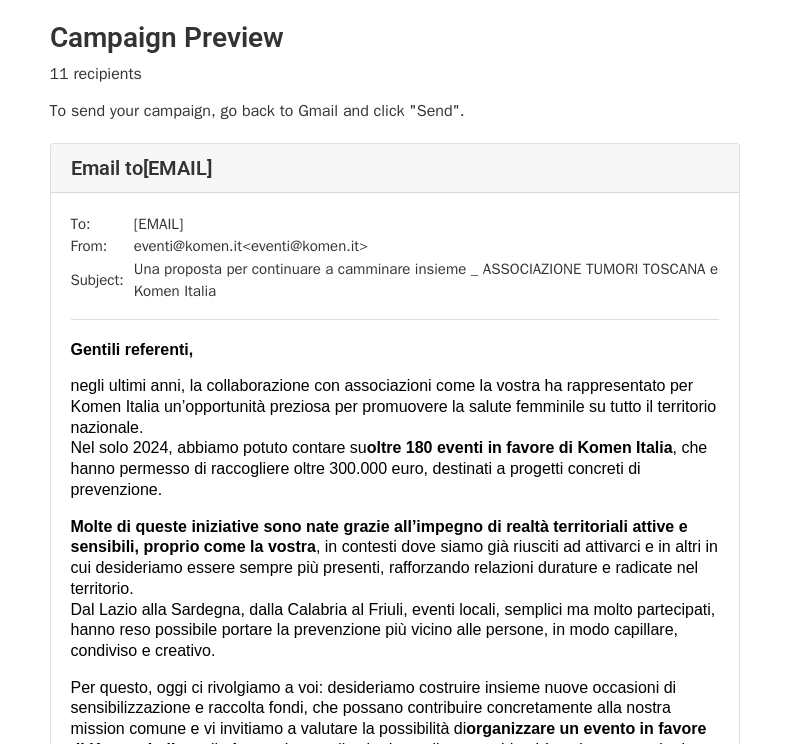 scroll, scrollTop: 0, scrollLeft: 0, axis: both 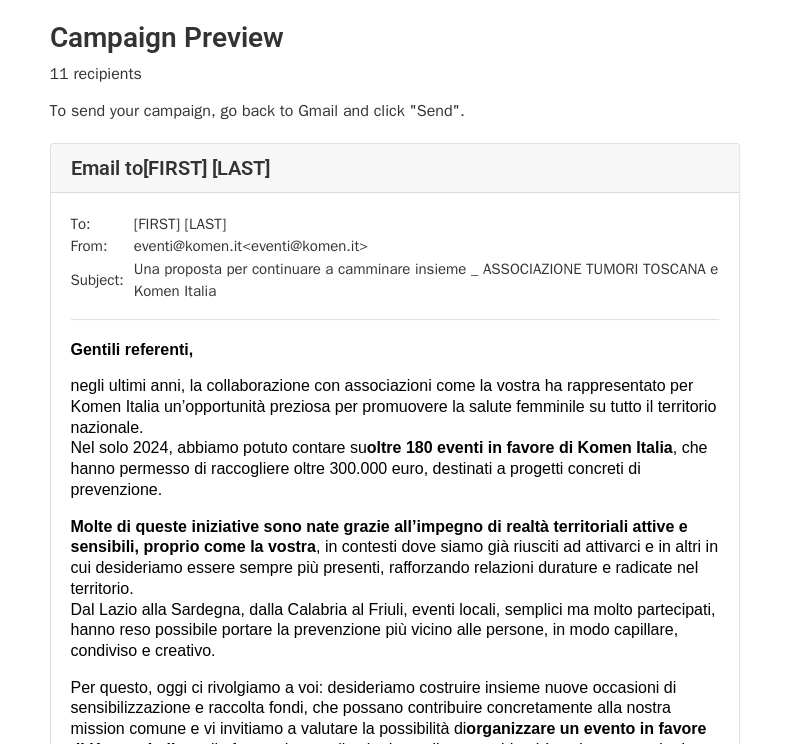 click on "Gentili referenti," at bounding box center (132, 349) 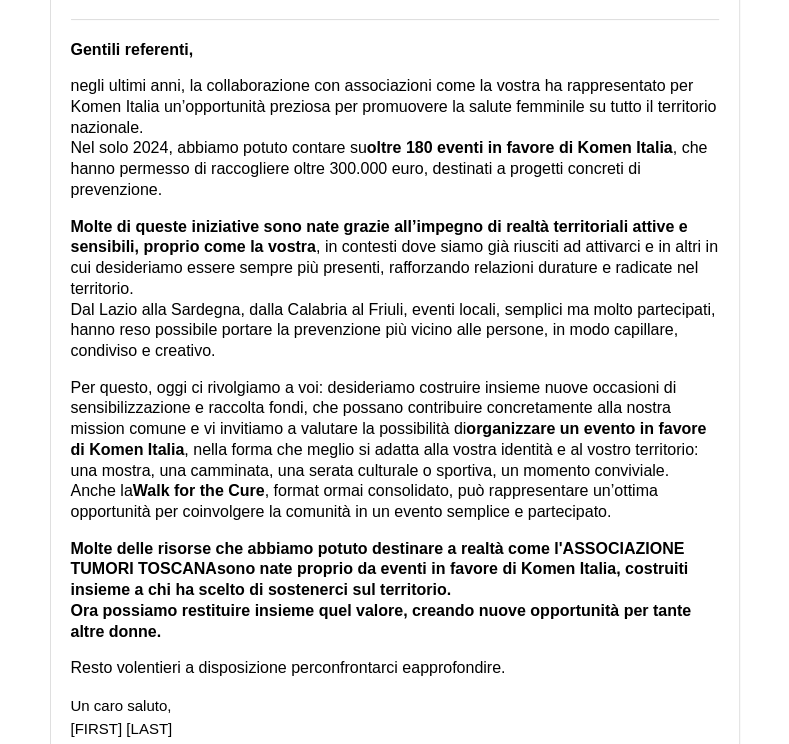 scroll, scrollTop: 0, scrollLeft: 0, axis: both 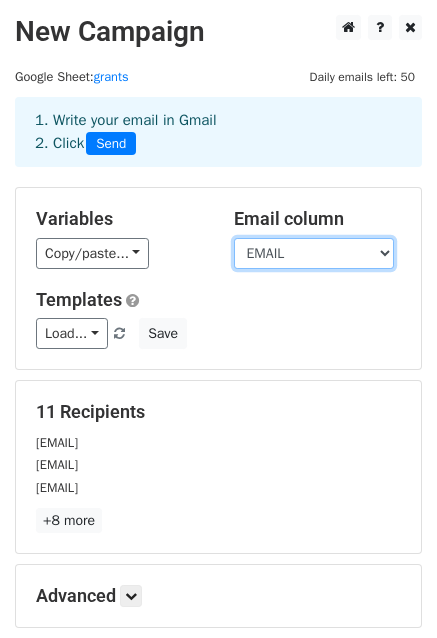 click on "ASSOCIAZIONE 1
ASSOCIAZIONE
[EMAIL]" at bounding box center [314, 253] 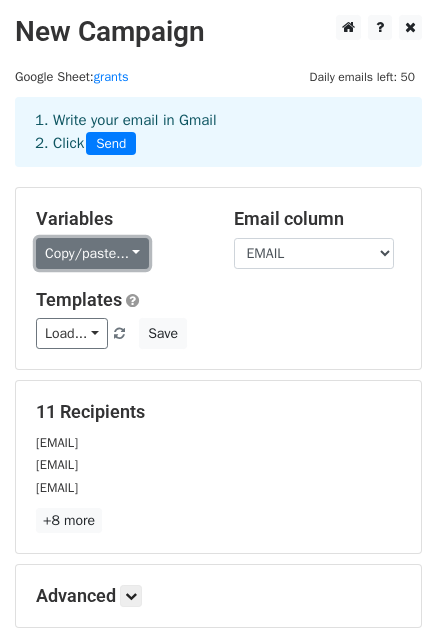 click on "Copy/paste..." at bounding box center [92, 253] 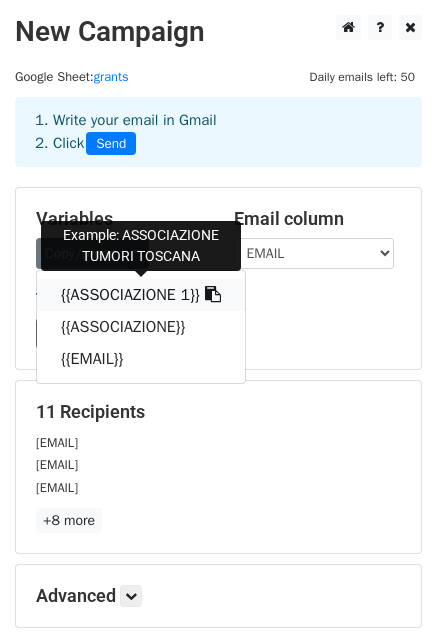 click on "{{ASSOCIAZIONE 1}}" at bounding box center (141, 295) 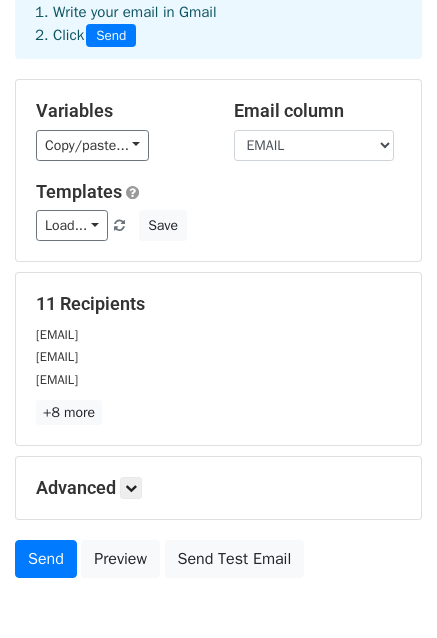 scroll, scrollTop: 216, scrollLeft: 0, axis: vertical 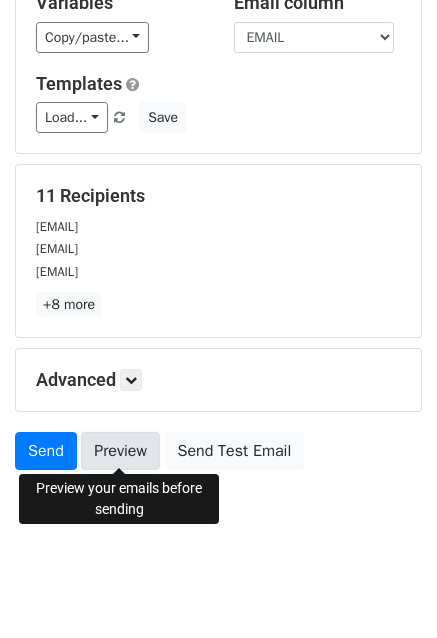 click on "Preview" at bounding box center (120, 451) 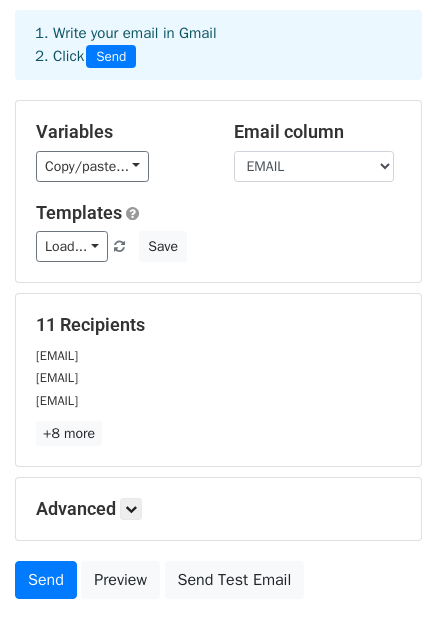 scroll, scrollTop: 216, scrollLeft: 0, axis: vertical 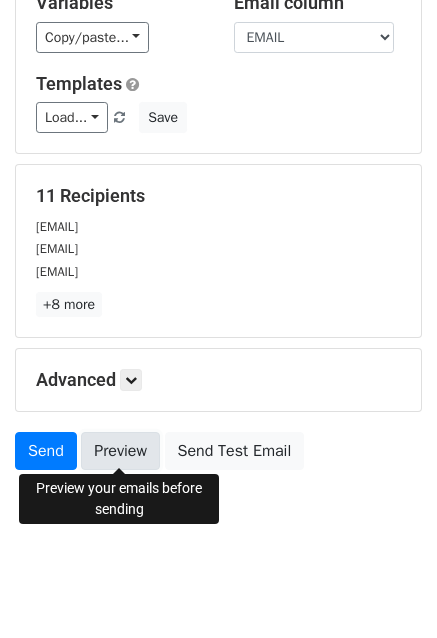 click on "Preview" at bounding box center (120, 451) 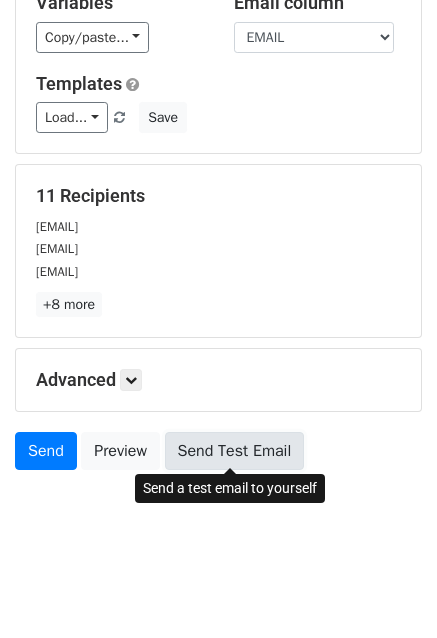 click on "Send Test Email" at bounding box center [235, 451] 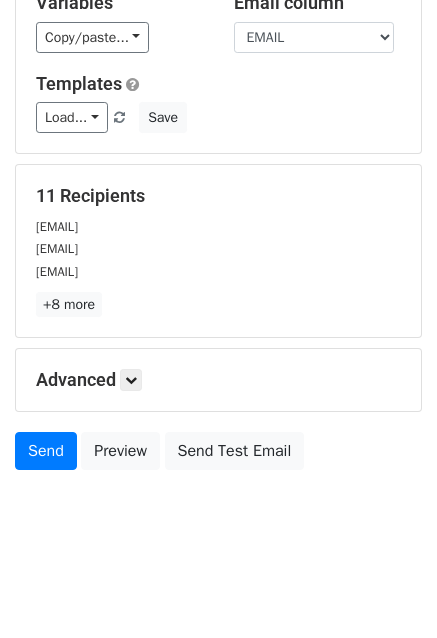 click on "Advanced" at bounding box center (218, 380) 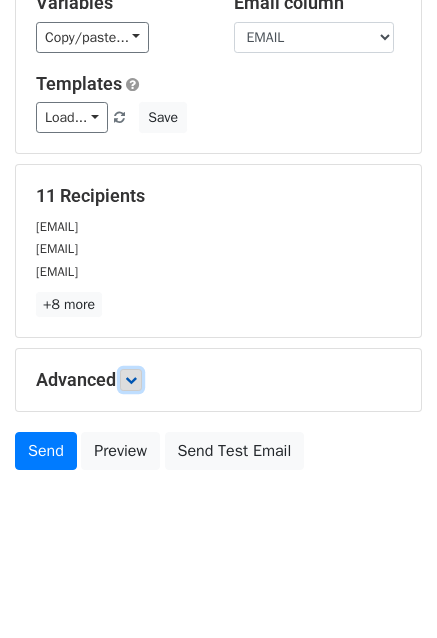click at bounding box center [131, 380] 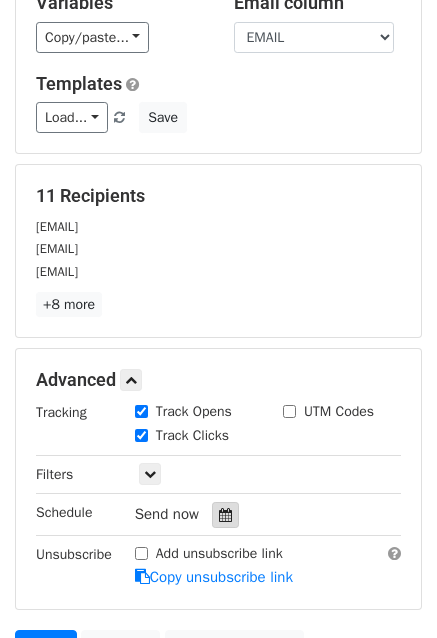 click at bounding box center (225, 515) 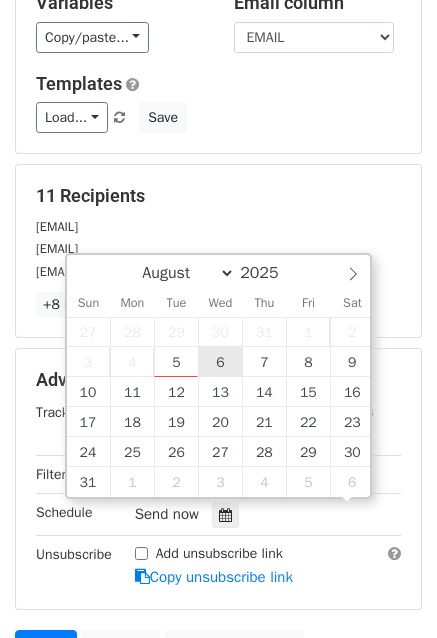 scroll, scrollTop: 0, scrollLeft: 0, axis: both 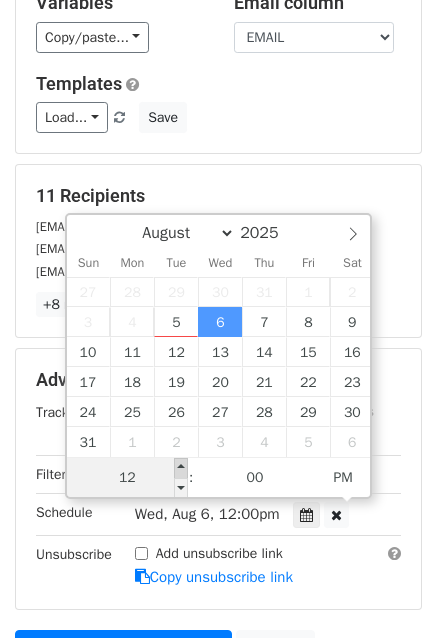 type on "2025-08-06 13:00" 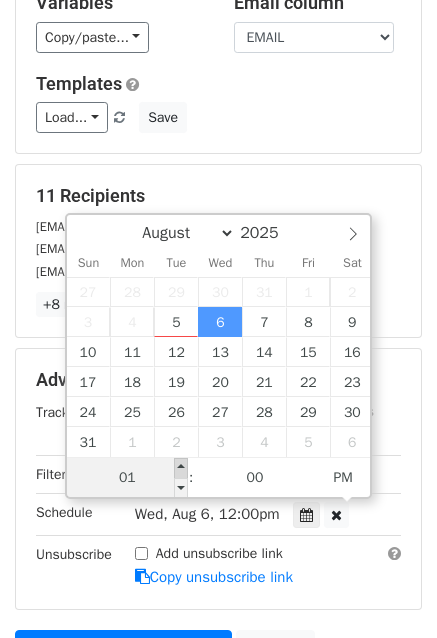 click at bounding box center (181, 468) 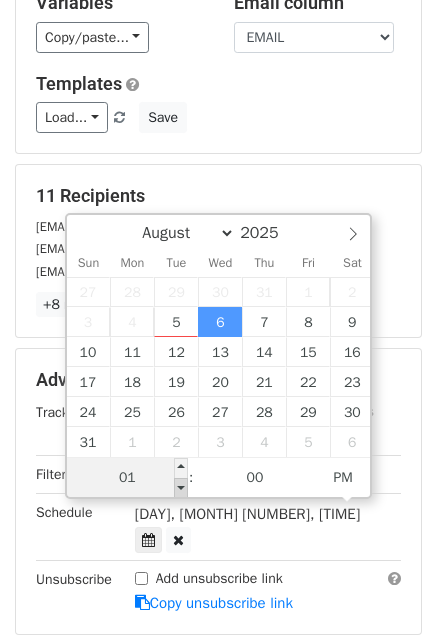 type on "2025-08-06 12:00" 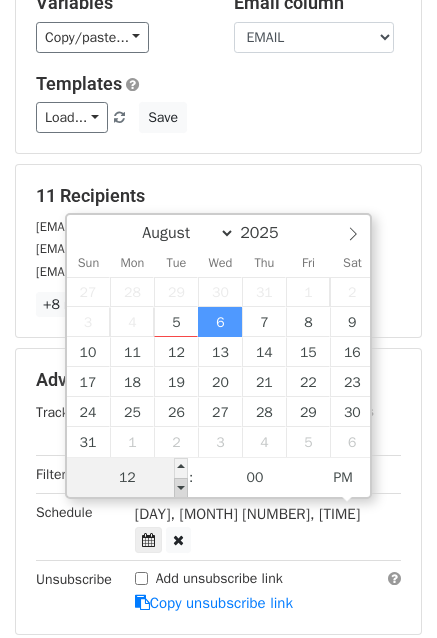 click at bounding box center (181, 488) 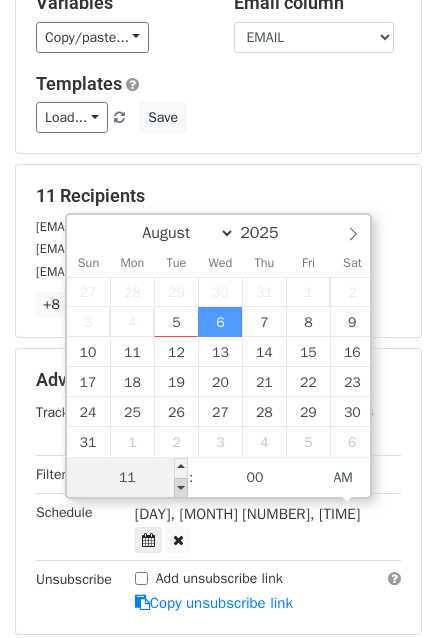 click at bounding box center (181, 488) 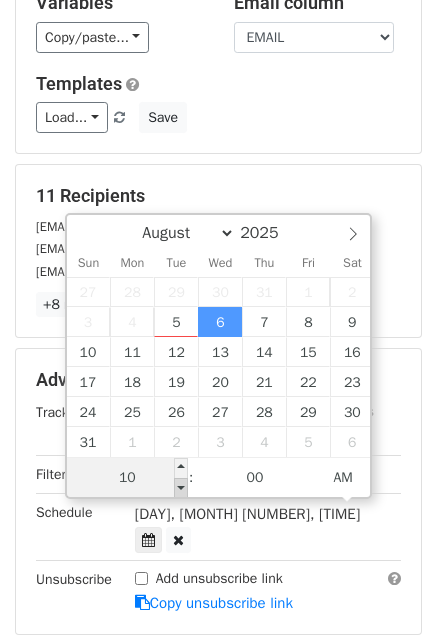 click at bounding box center [181, 488] 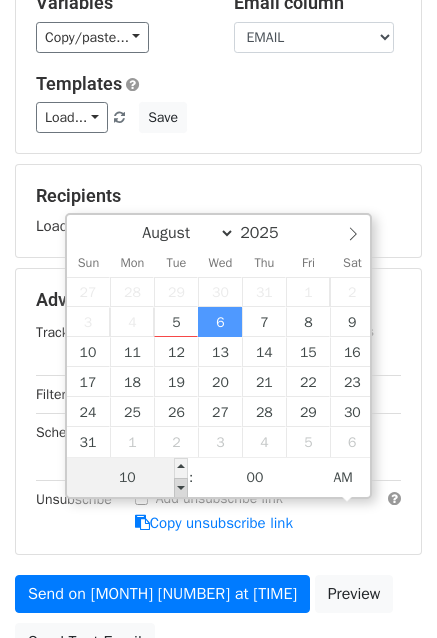 type on "2025-08-06 09:00" 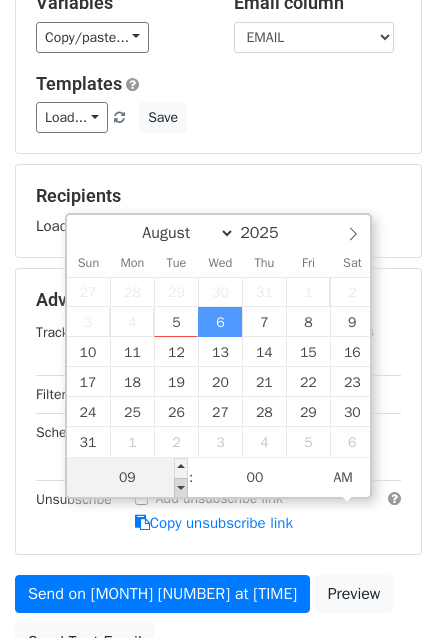 click at bounding box center (181, 488) 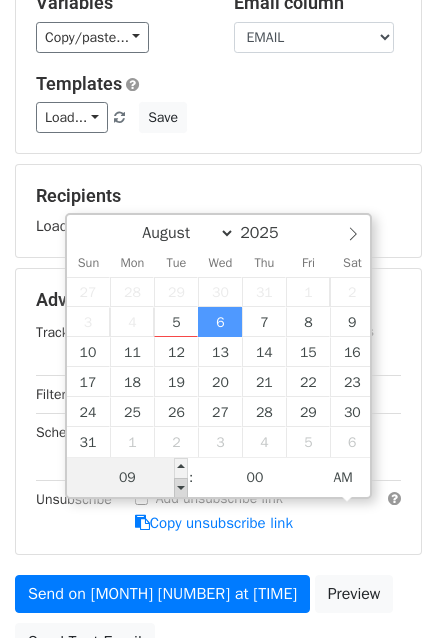 type on "2025-08-06 08:00" 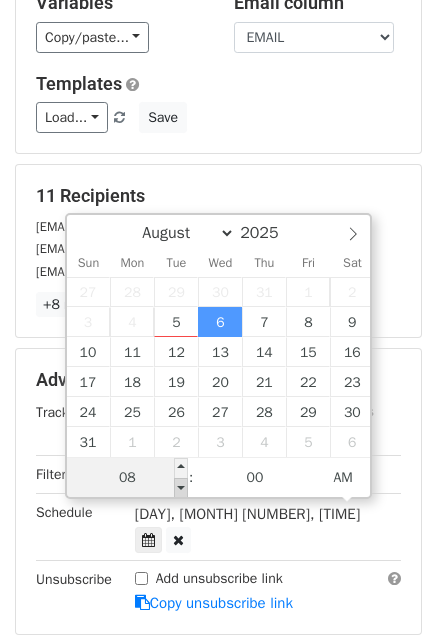 click at bounding box center (181, 488) 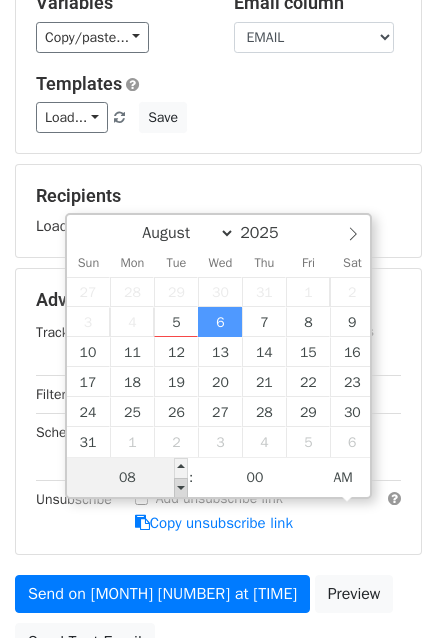 type on "2025-08-06 07:00" 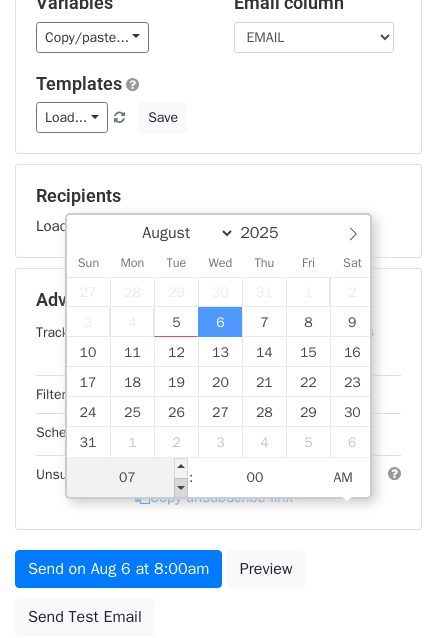 click at bounding box center (181, 488) 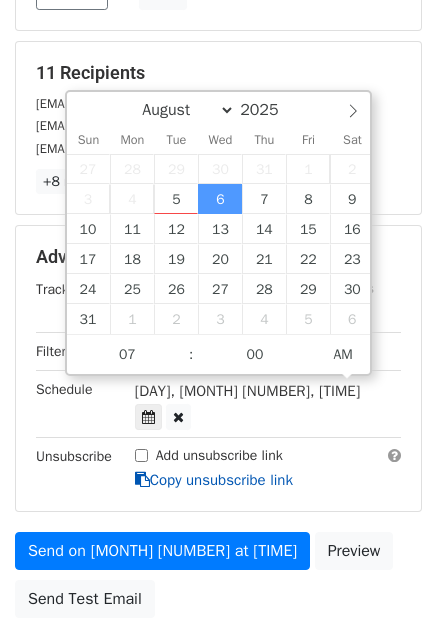 scroll, scrollTop: 458, scrollLeft: 0, axis: vertical 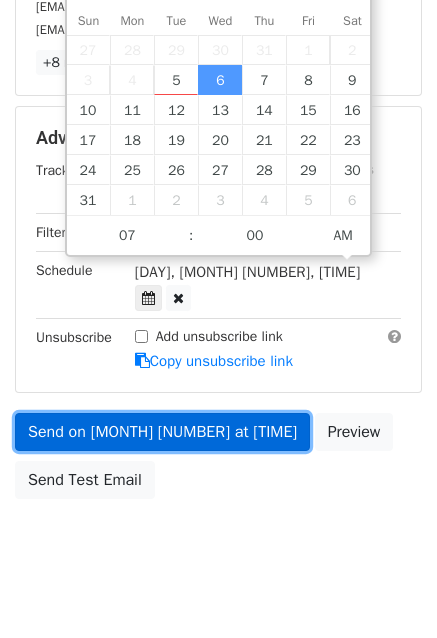 click on "Send on [MONTH] [NUMBER] at [TIME]" at bounding box center (162, 432) 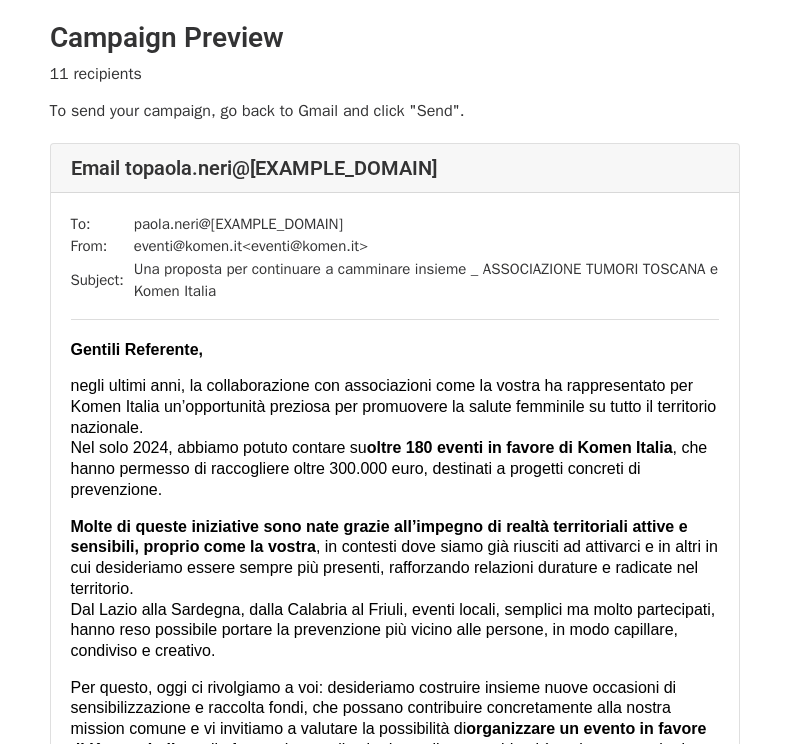scroll, scrollTop: 0, scrollLeft: 0, axis: both 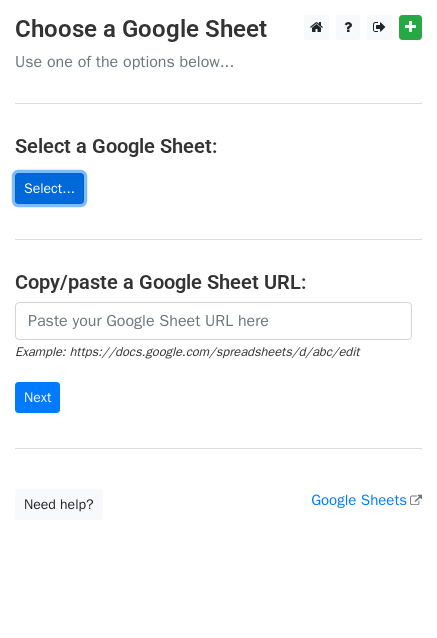 click on "Select..." at bounding box center [49, 188] 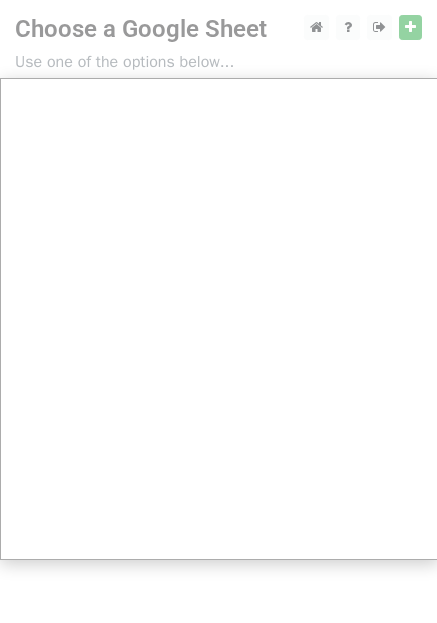 scroll, scrollTop: 55, scrollLeft: 0, axis: vertical 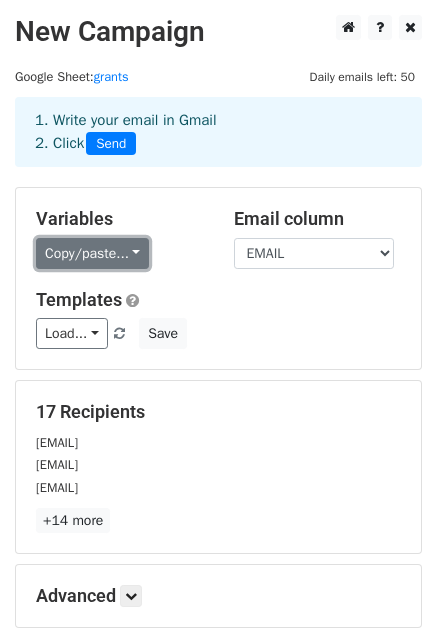 click on "Copy/paste..." at bounding box center (92, 253) 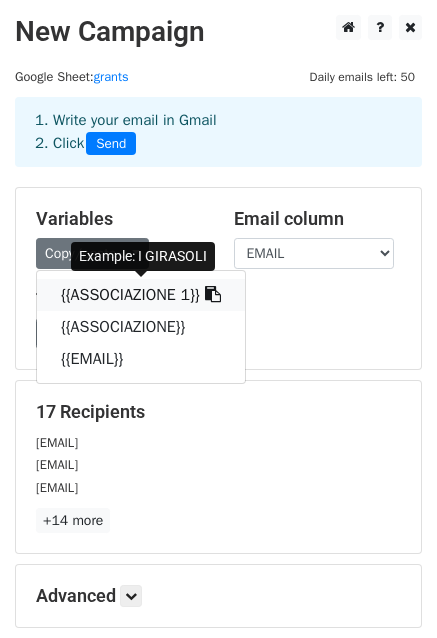click on "{{ASSOCIAZIONE 1}}" at bounding box center [141, 295] 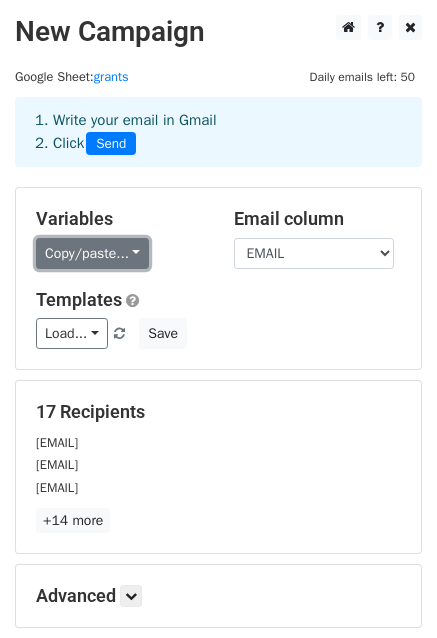 click on "Copy/paste..." at bounding box center [92, 253] 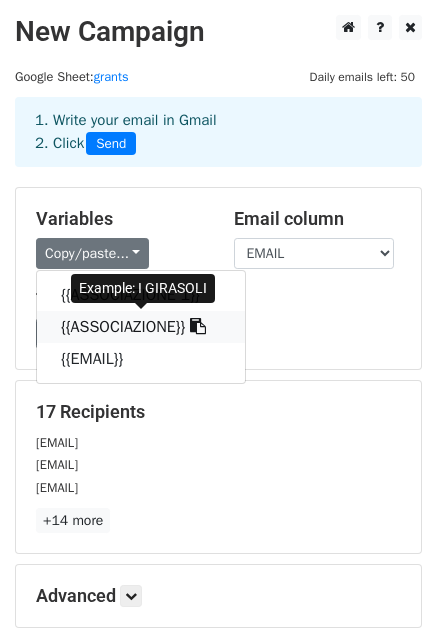 click on "{{ASSOCIAZIONE}}" at bounding box center [141, 327] 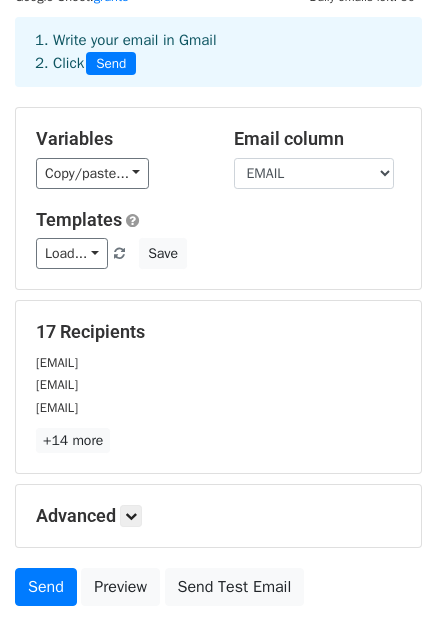 scroll, scrollTop: 216, scrollLeft: 0, axis: vertical 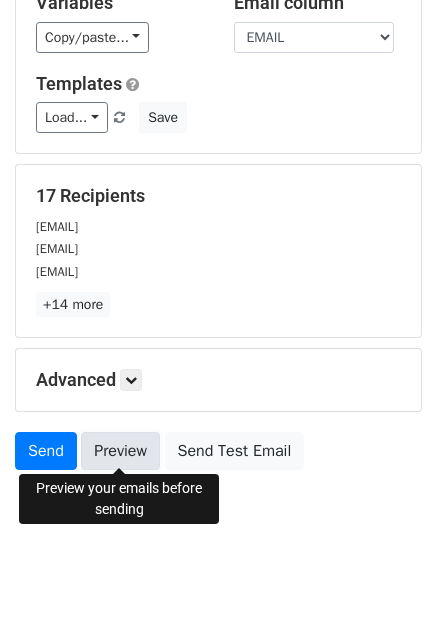 click on "Preview" at bounding box center (120, 451) 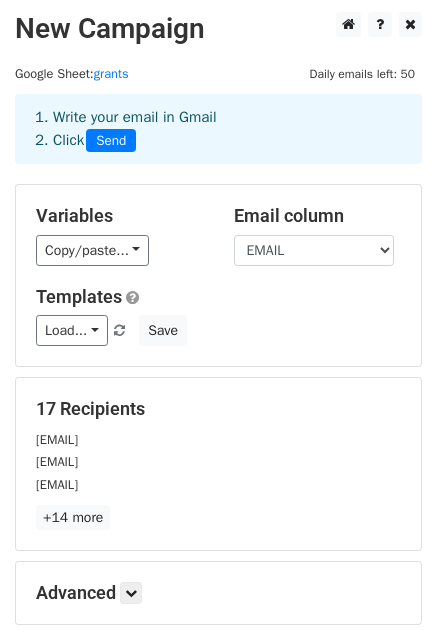 scroll, scrollTop: 0, scrollLeft: 0, axis: both 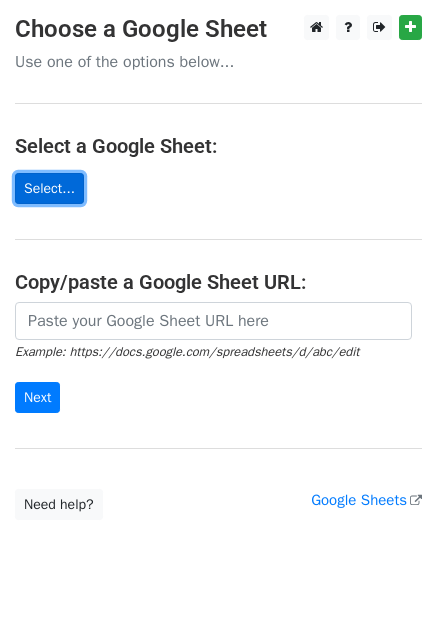 click on "Select..." at bounding box center (49, 188) 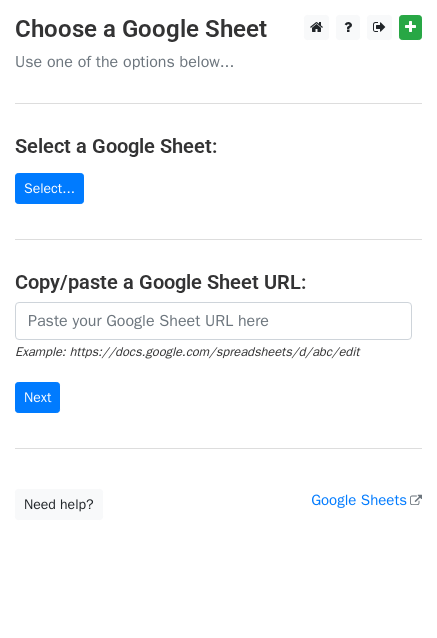 scroll, scrollTop: 0, scrollLeft: 0, axis: both 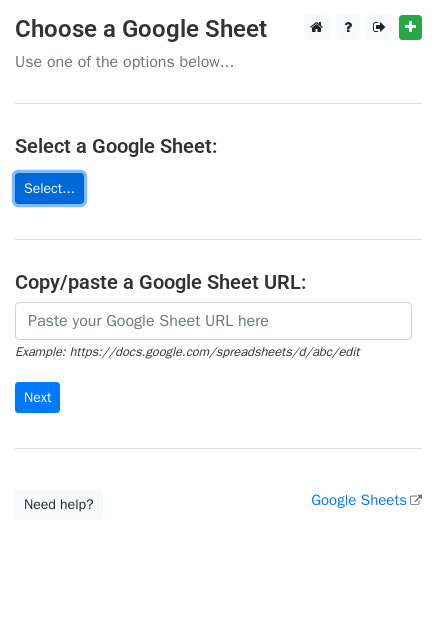 click on "Select..." at bounding box center [49, 188] 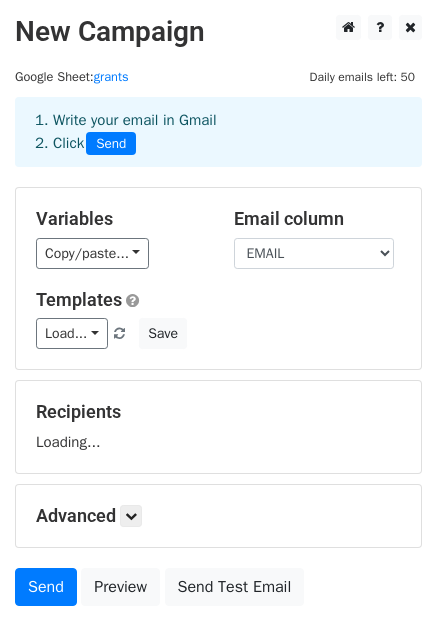 scroll, scrollTop: 0, scrollLeft: 0, axis: both 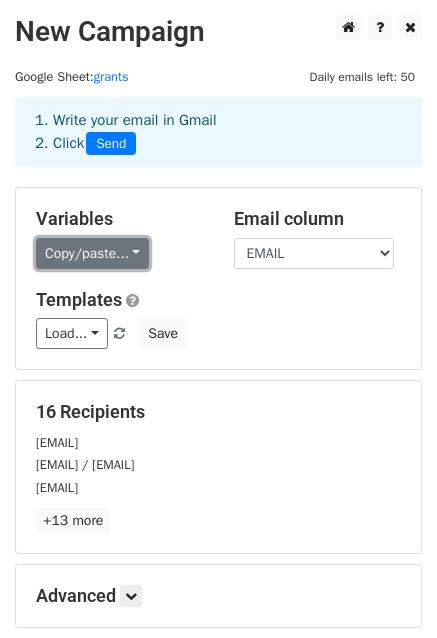 click on "Copy/paste..." at bounding box center (92, 253) 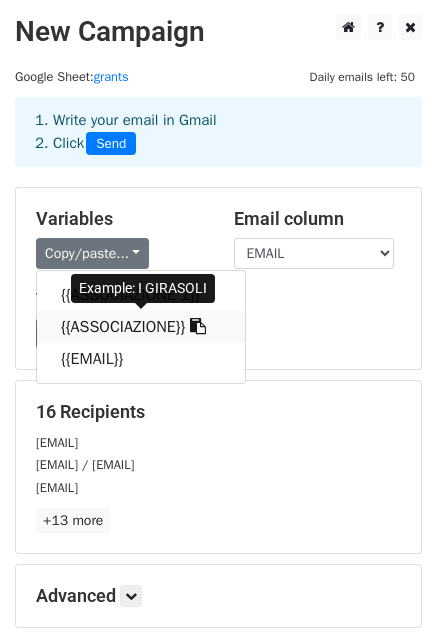 click on "{{ASSOCIAZIONE}}" at bounding box center (141, 327) 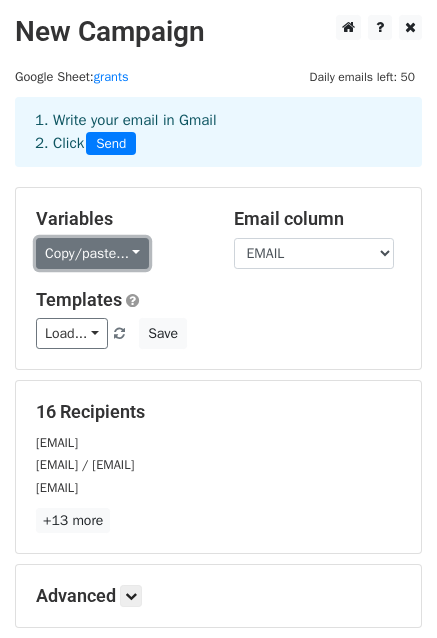 click on "Copy/paste..." at bounding box center (92, 253) 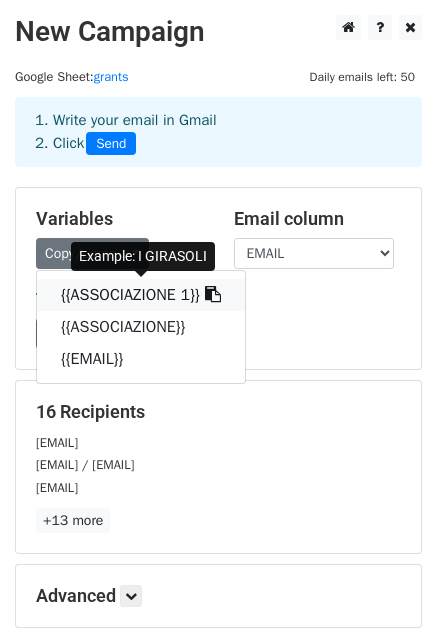 click on "{{ASSOCIAZIONE 1}}" at bounding box center (141, 295) 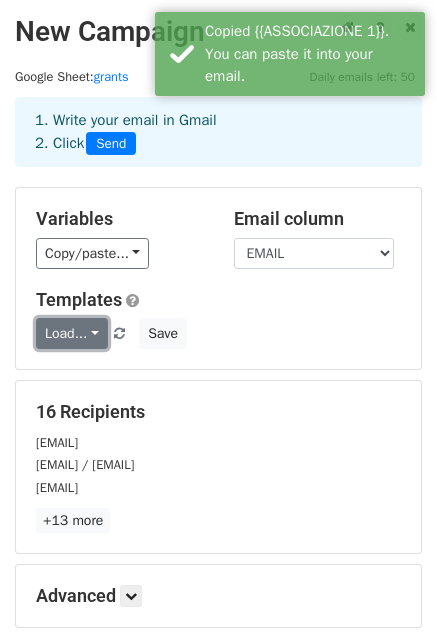 click on "Load..." at bounding box center [72, 333] 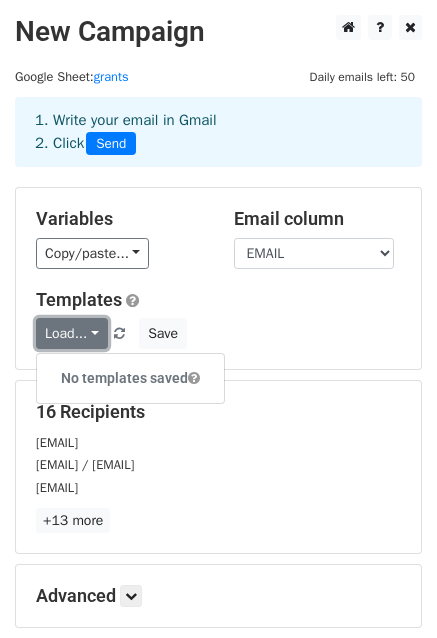 click on "Load..." at bounding box center (72, 333) 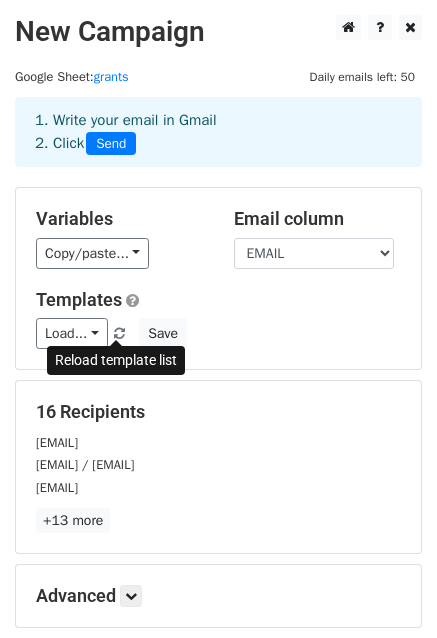click at bounding box center [119, 334] 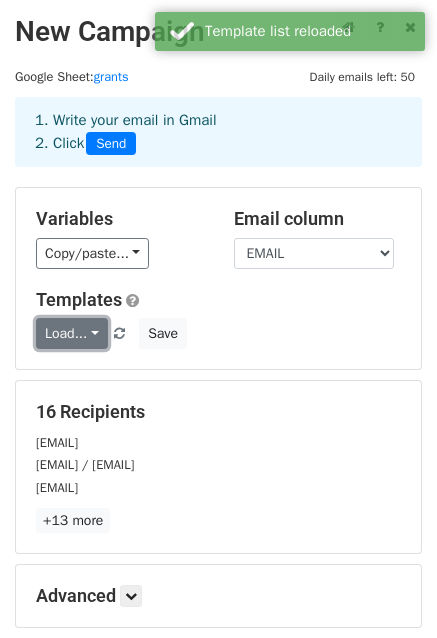 click on "Load..." at bounding box center (72, 333) 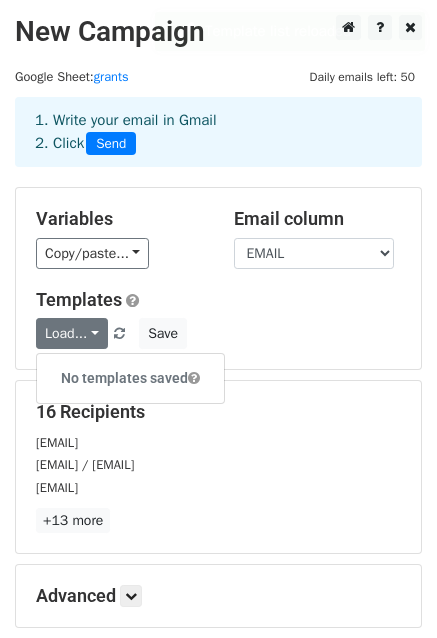click on "16 Recipients
igirasoliassociazione@gmail.com
viveredonnaonlus2@yahoo.it/ raffa.catena@libero.it
moicabasilicata@gmail.com
+13 more
16 Recipients
×
igirasoliassociazione@gmail.com
viveredonnaonlus2@yahoo.it/ raffa.catena@libero.it
moicabasilicata@gmail.com
presidente@agatacontroilcancro.it
hermes.odv@gmail.com
presidenza@coopdedalus.it
info.callystoarts@gmail.com
info@noidonnesoprattutto.it
ullascuccimarra@gmail.com
ilsenodipoi.odv@gmail.com
alessandro.bondi@gymacademy.ra.it
mutinapinkdragons@canottierimutina.it
info@ilcestodiciliege.it
info@associazionedipetto.com
segreteria@associazionepriamo.it
glisenti.fulvia@tiscali.it
Close" at bounding box center [218, 467] 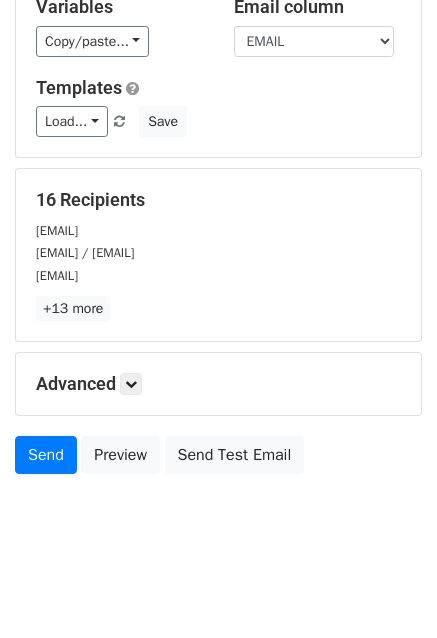 scroll, scrollTop: 216, scrollLeft: 0, axis: vertical 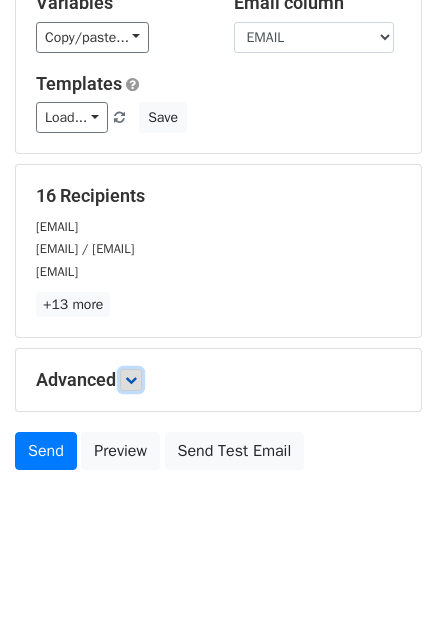 click at bounding box center [131, 380] 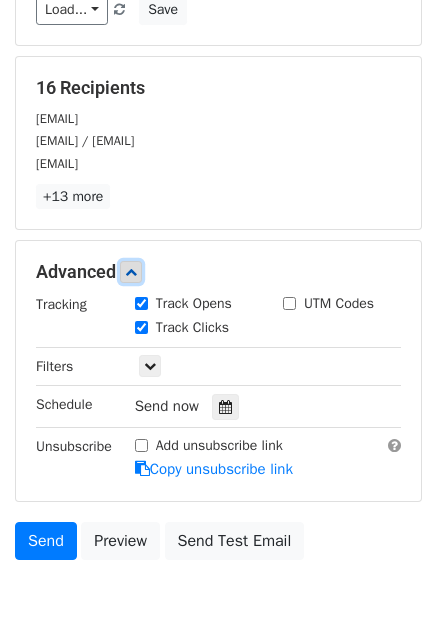 scroll, scrollTop: 410, scrollLeft: 0, axis: vertical 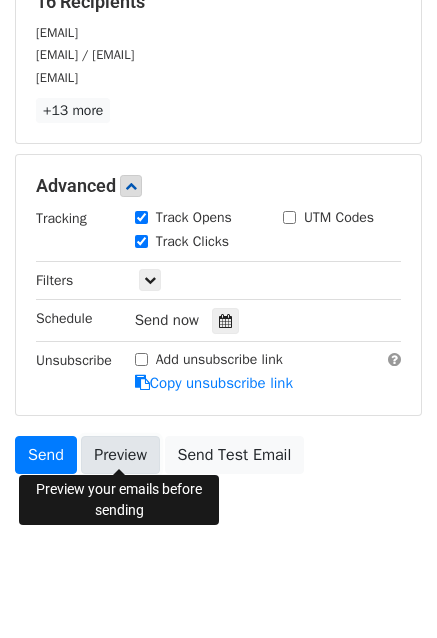 click on "Preview" at bounding box center (120, 455) 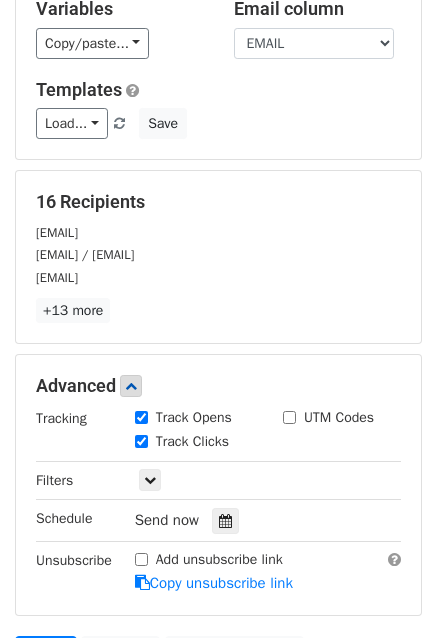 scroll, scrollTop: 10, scrollLeft: 0, axis: vertical 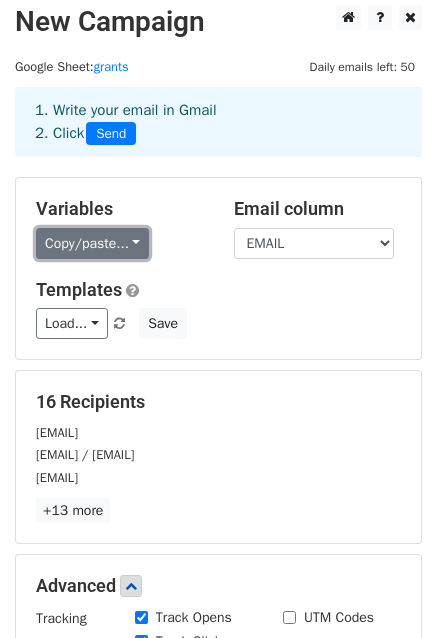click on "Copy/paste..." at bounding box center [92, 243] 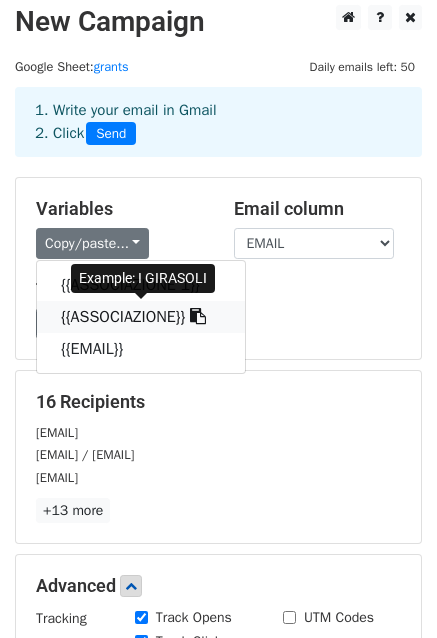 click on "{{ASSOCIAZIONE}}" at bounding box center (141, 317) 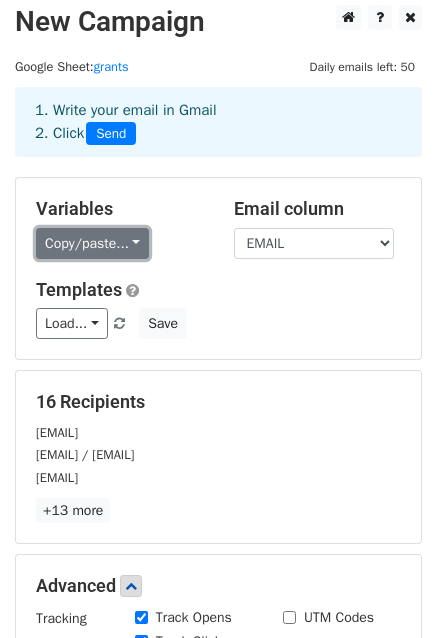 click on "Copy/paste..." at bounding box center [92, 243] 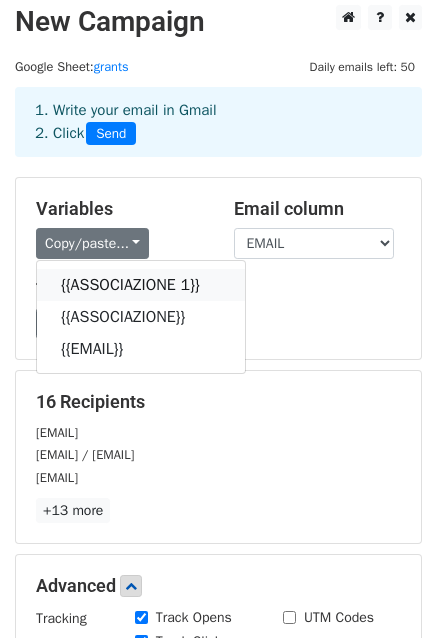 click on "{{ASSOCIAZIONE 1}}" at bounding box center (141, 285) 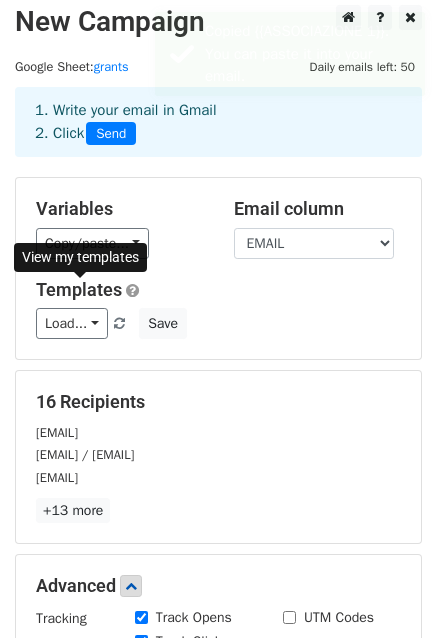 click on "Templates" at bounding box center [79, 289] 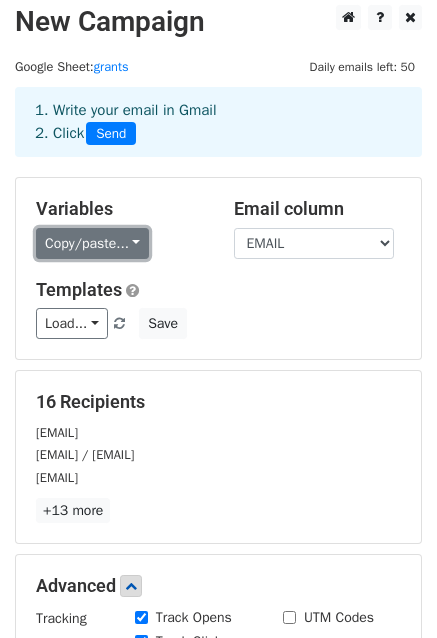 click on "Copy/paste..." at bounding box center [92, 243] 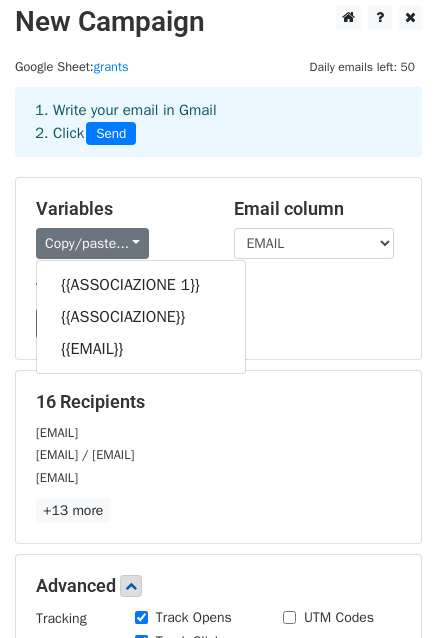 click on "Load...
No templates saved
Save" at bounding box center (218, 323) 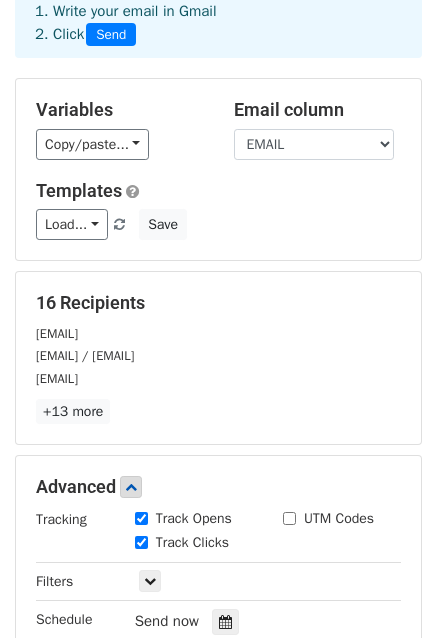 scroll, scrollTop: 310, scrollLeft: 0, axis: vertical 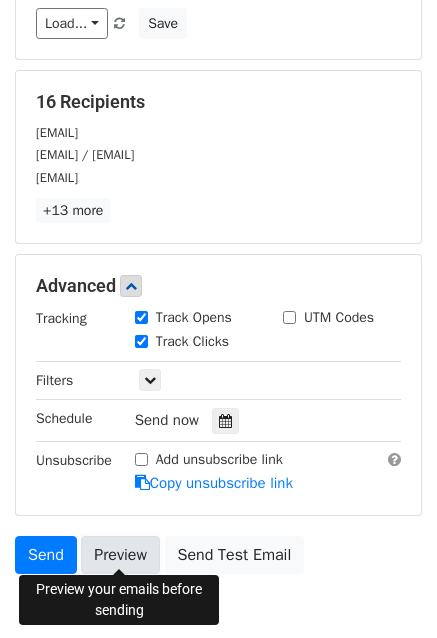 click on "Preview" at bounding box center (120, 555) 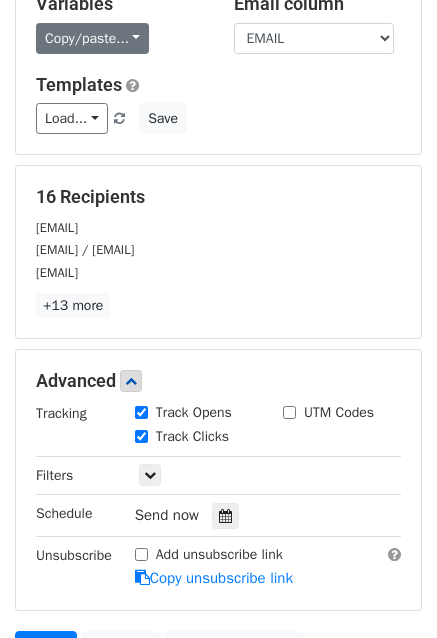 scroll, scrollTop: 110, scrollLeft: 0, axis: vertical 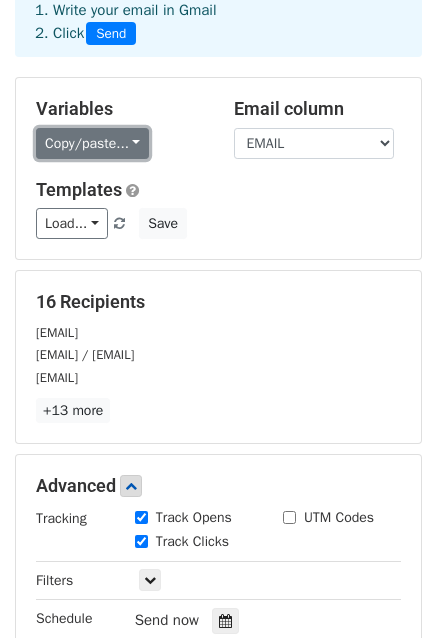 click on "Copy/paste..." at bounding box center (92, 143) 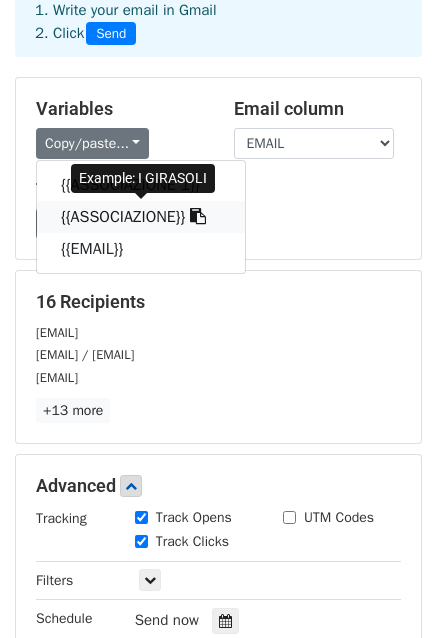 click on "{{ASSOCIAZIONE}}" at bounding box center [141, 217] 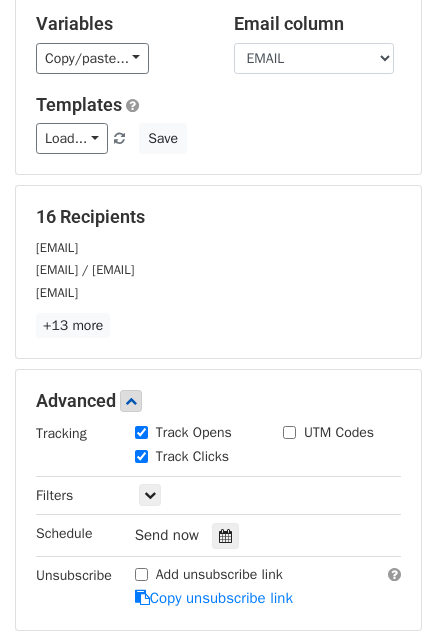 scroll, scrollTop: 310, scrollLeft: 0, axis: vertical 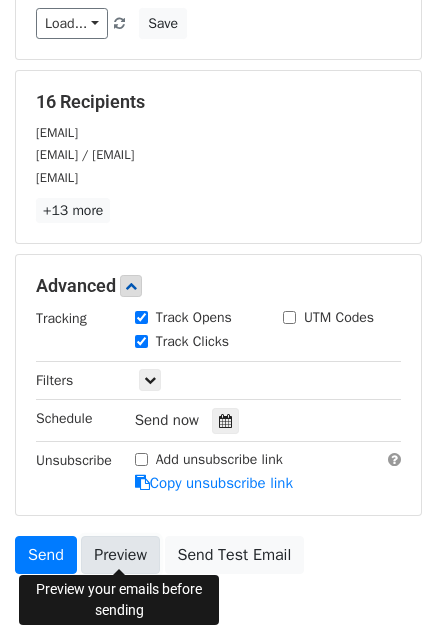 click on "Preview" at bounding box center [120, 555] 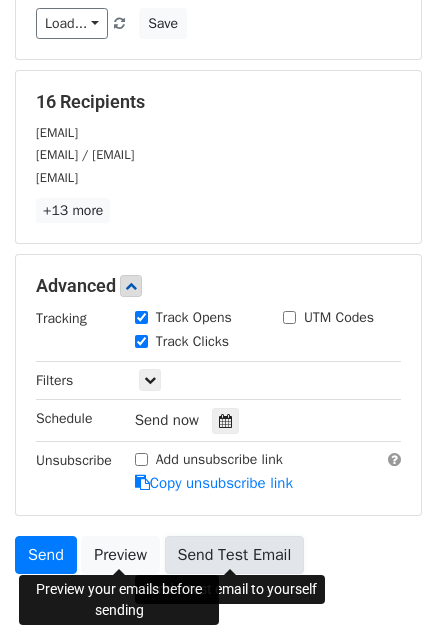 click on "Send Test Email" at bounding box center (235, 555) 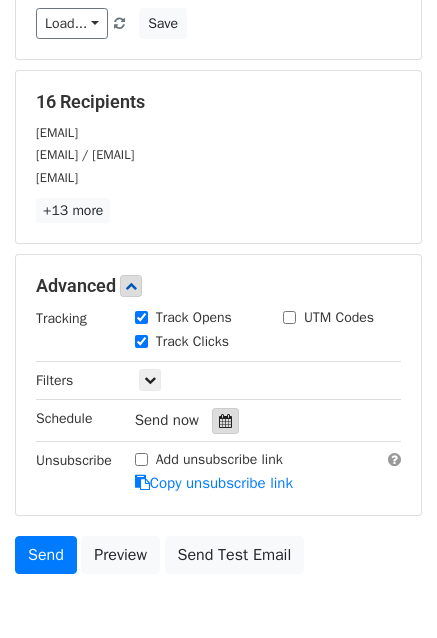 click at bounding box center [225, 421] 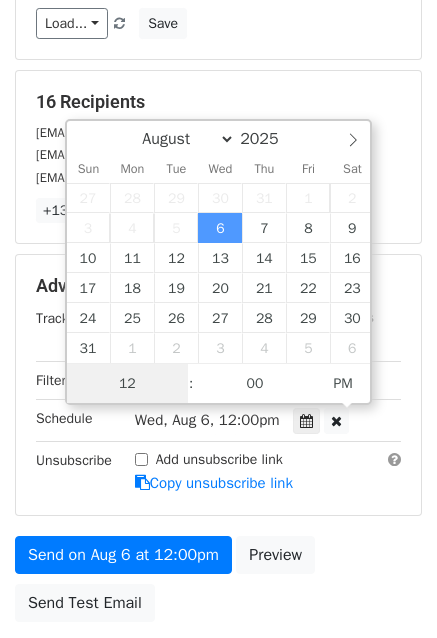 scroll, scrollTop: 0, scrollLeft: 0, axis: both 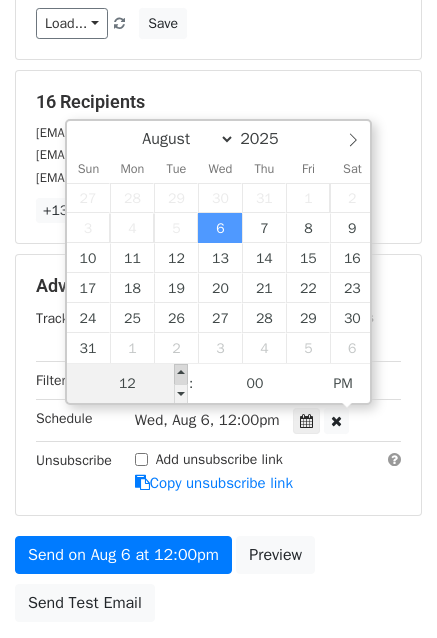 type on "2025-08-06 13:00" 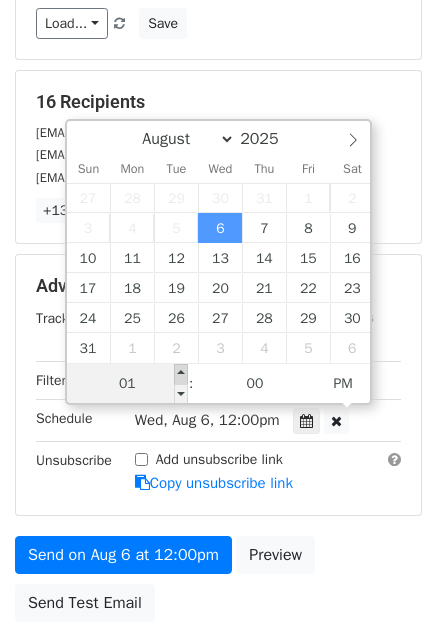 click at bounding box center [181, 374] 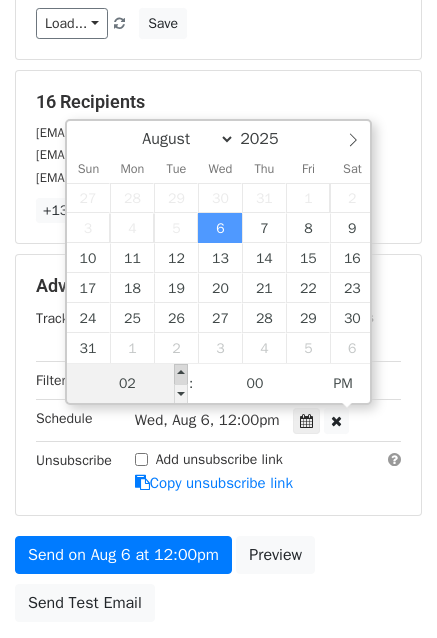 click at bounding box center (181, 374) 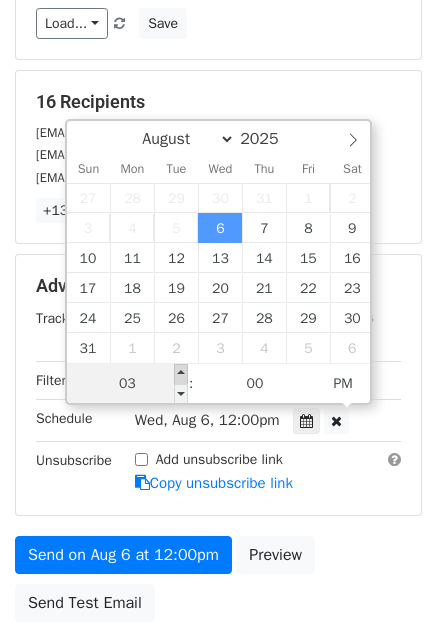 click at bounding box center [181, 374] 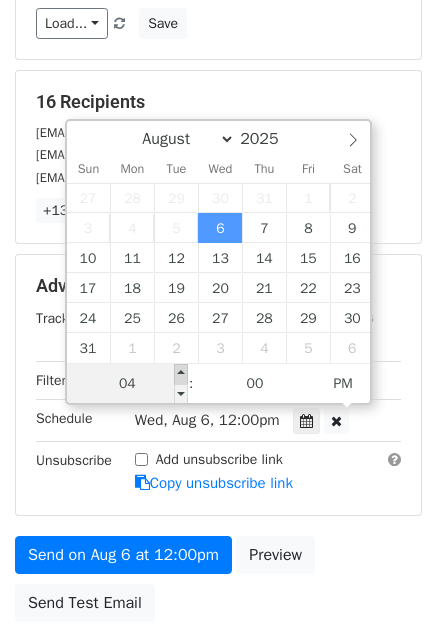 click at bounding box center (181, 374) 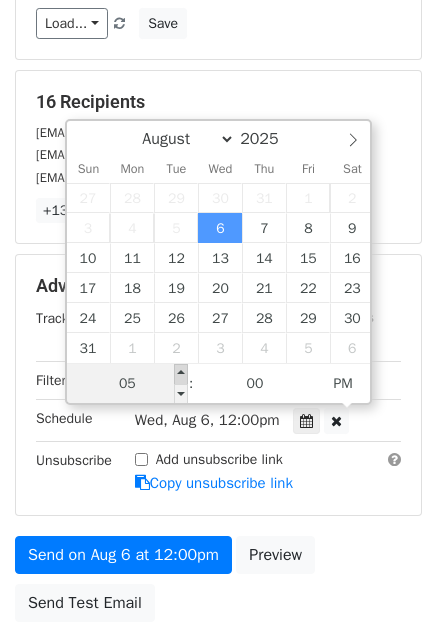 click at bounding box center [181, 374] 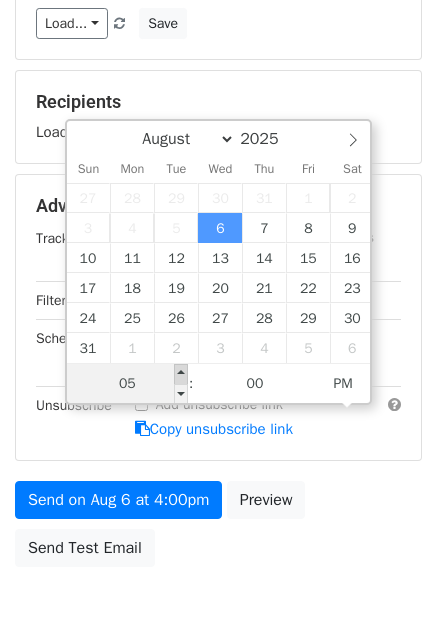 type on "2025-08-06 18:00" 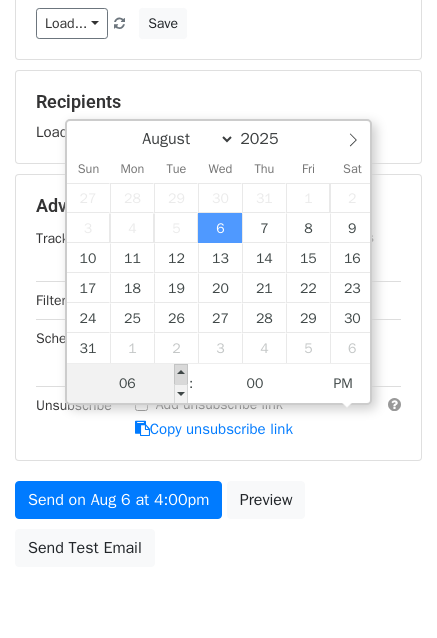 click at bounding box center [181, 374] 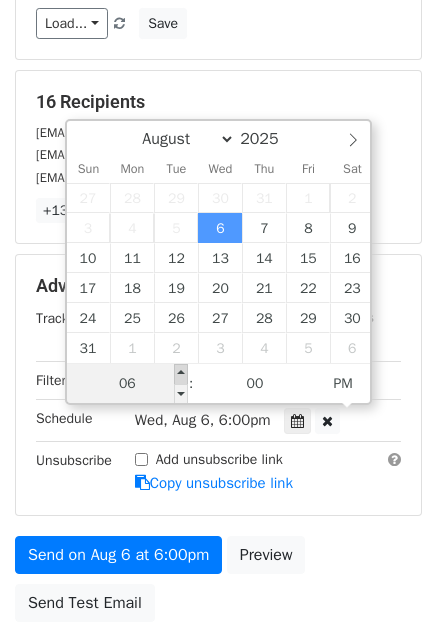 type on "2025-08-06 19:00" 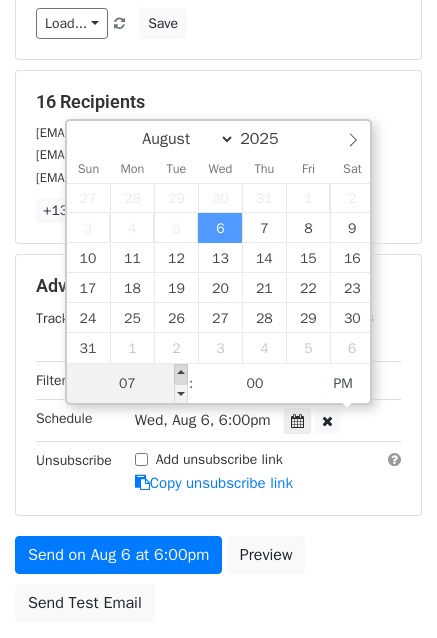 click at bounding box center [181, 374] 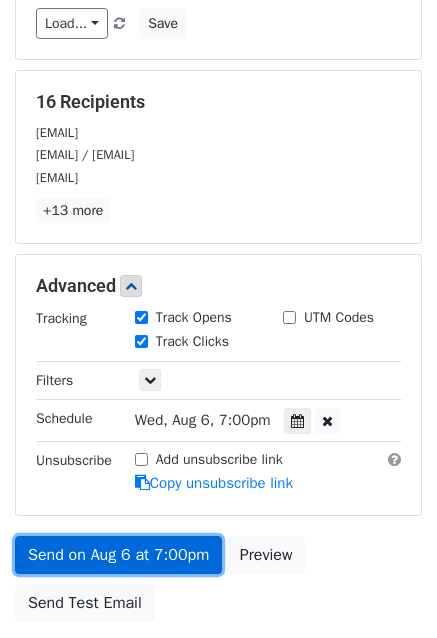 click on "Send on Aug 6 at 7:00pm" at bounding box center [118, 555] 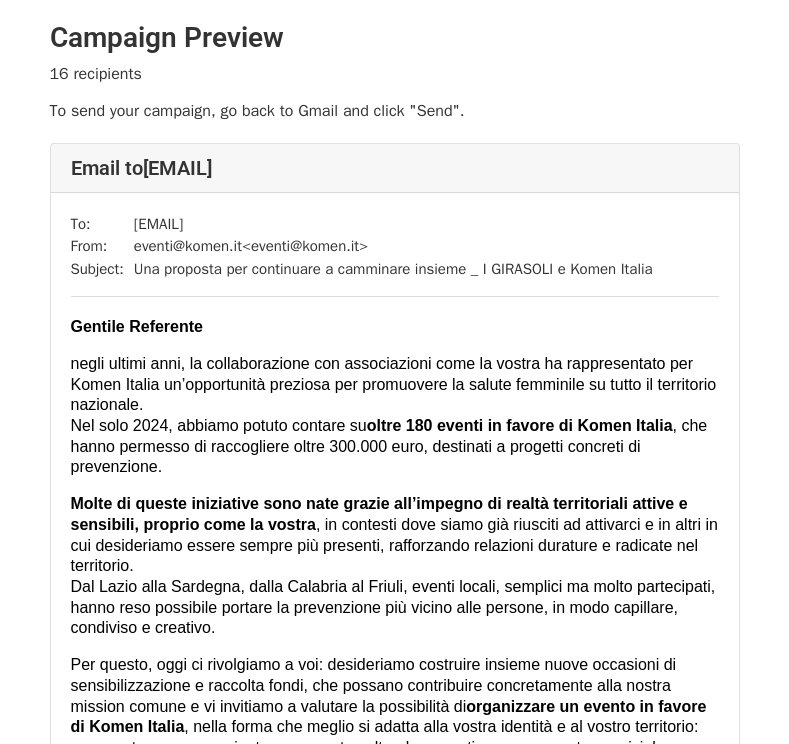scroll, scrollTop: 0, scrollLeft: 0, axis: both 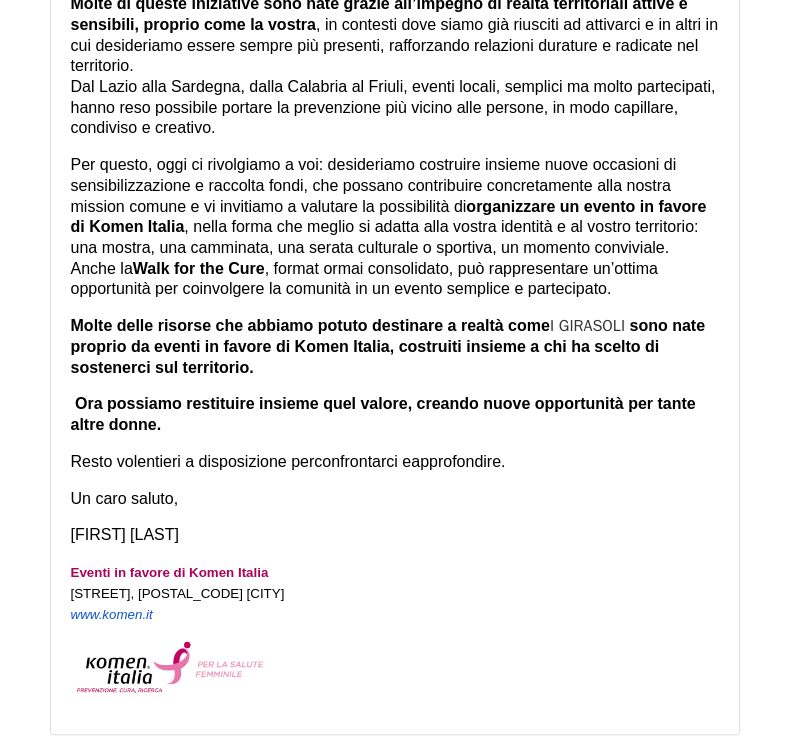 click on "Molte delle risorse che abbiamo potuto destinare a realtà come [ORGANIZATION] sono nate proprio da eventi in favore di Komen Italia, costruiti insieme a chi ha scelto di sostenerci sul territorio." at bounding box center [395, 347] 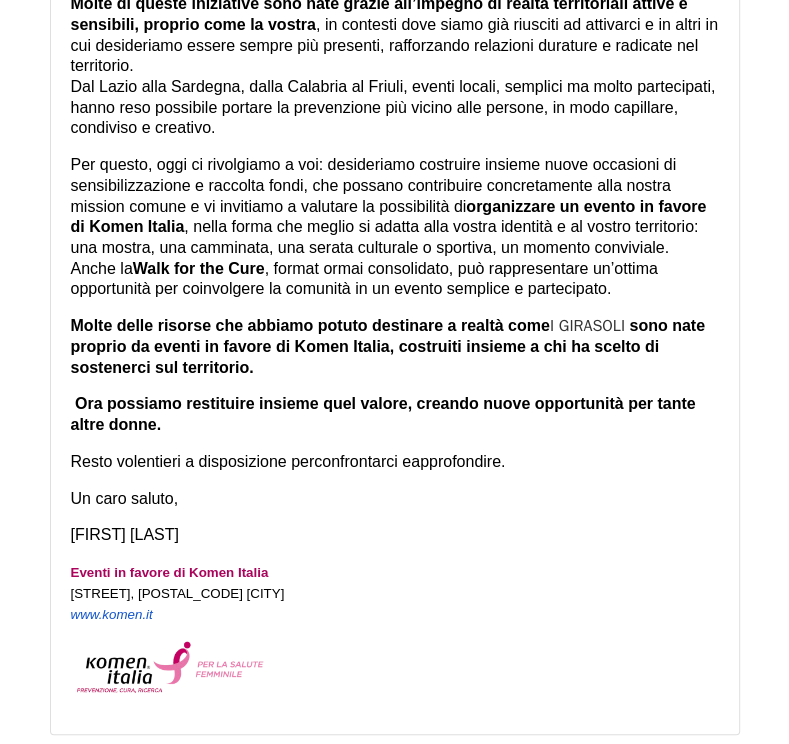 scroll, scrollTop: 414, scrollLeft: 0, axis: vertical 